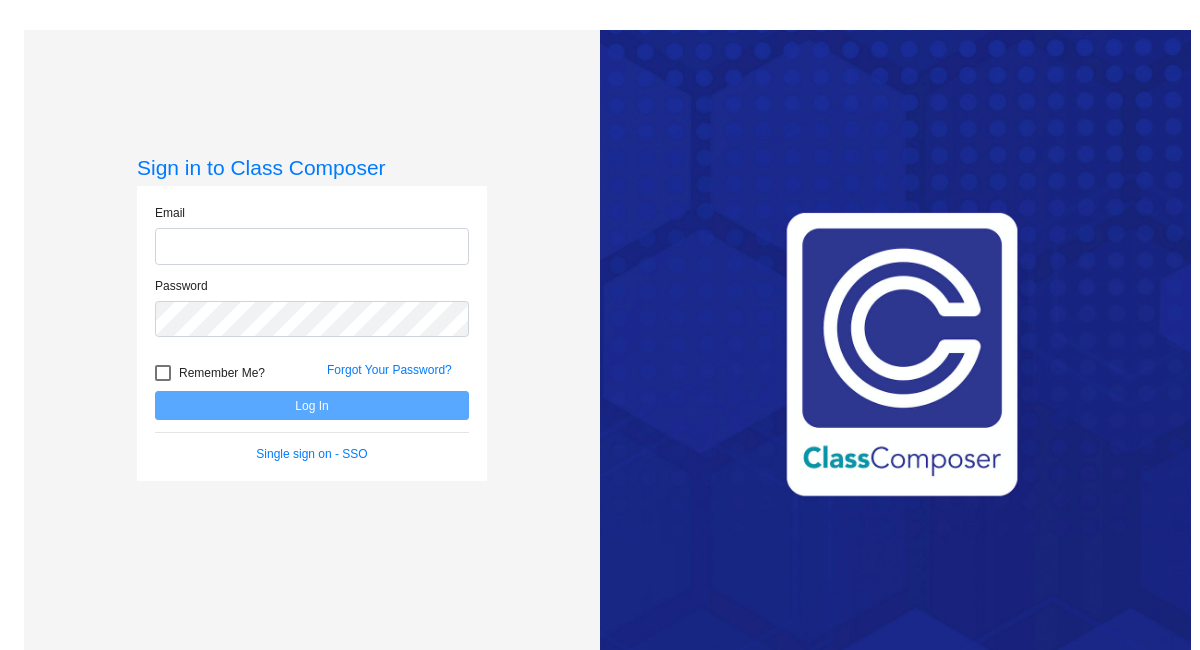scroll, scrollTop: 0, scrollLeft: 0, axis: both 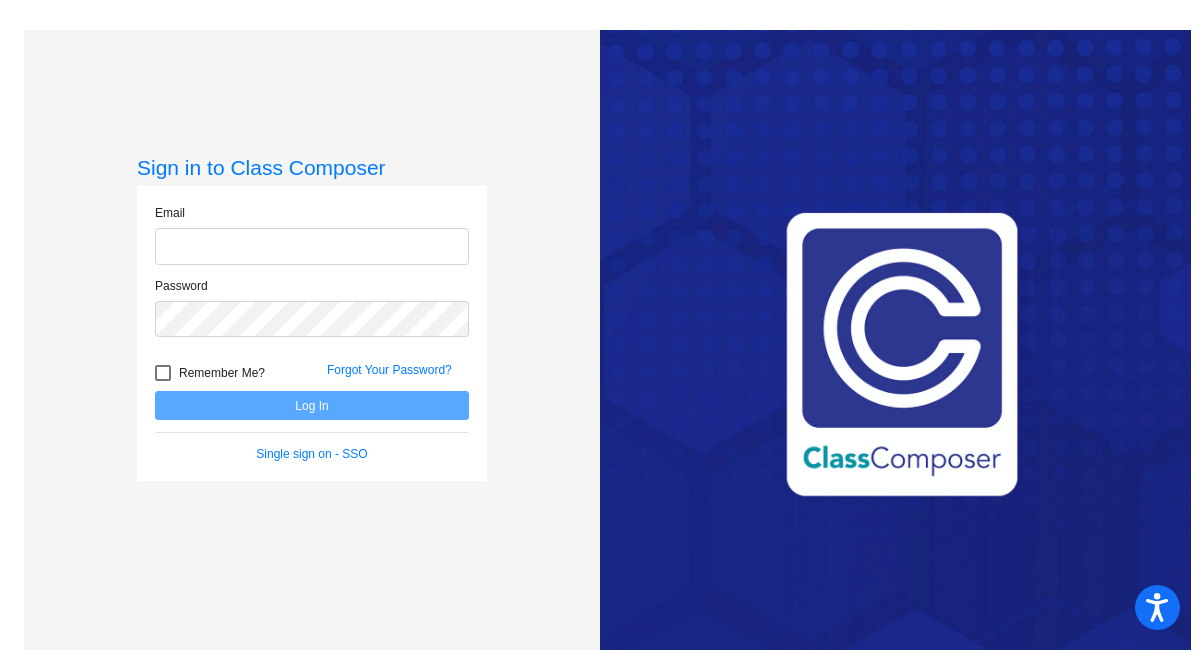 type on "[EMAIL]" 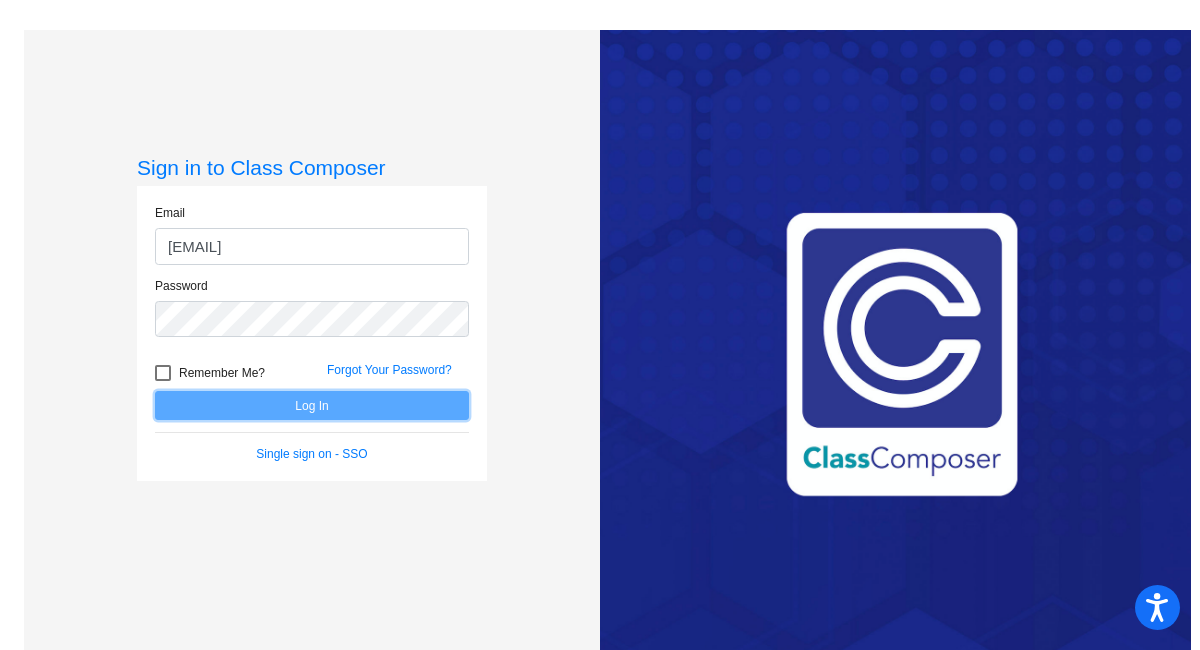 click on "Log In" 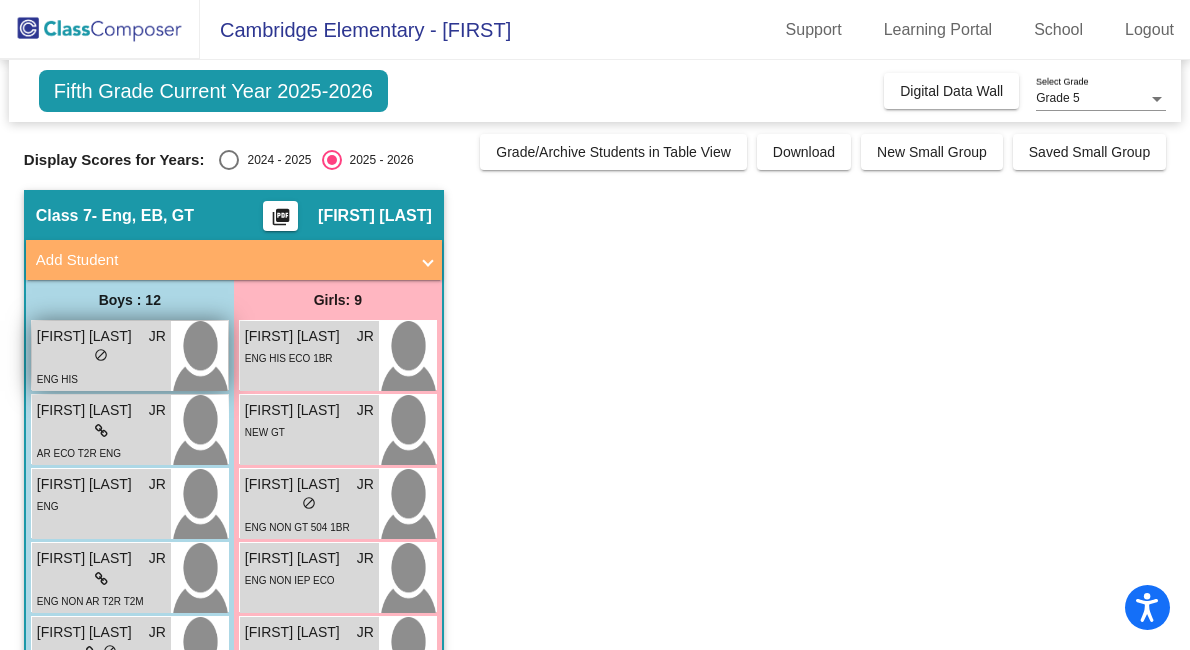 click on "ENG HIS" at bounding box center (57, 378) 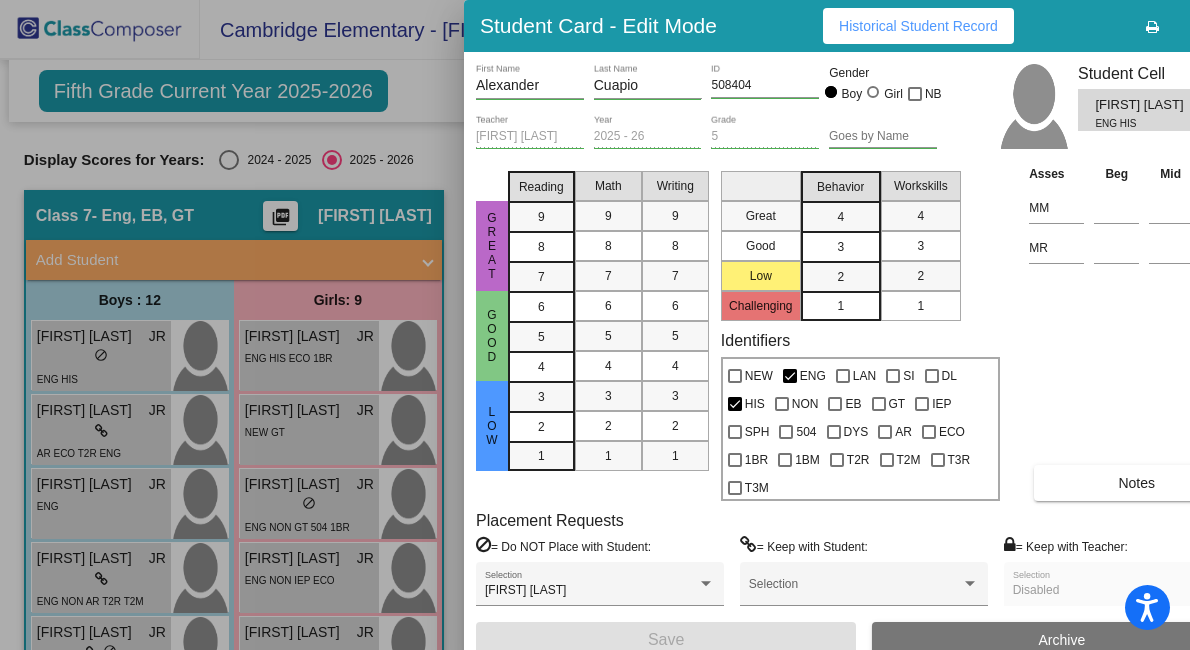 click at bounding box center (595, 325) 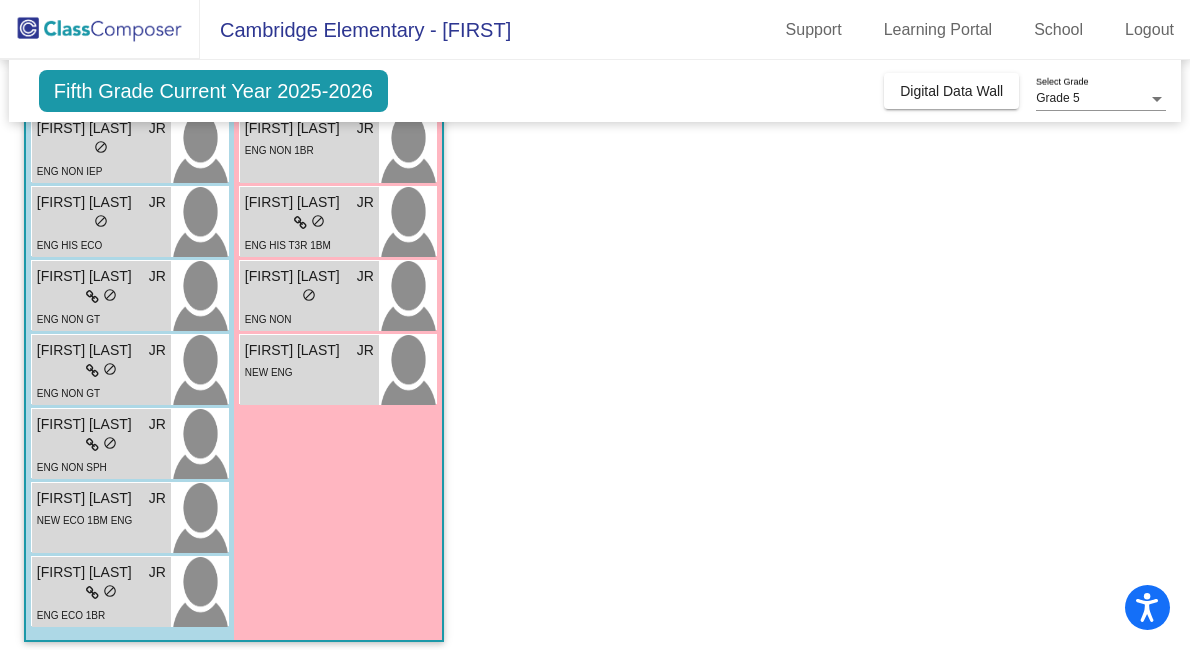 scroll, scrollTop: 572, scrollLeft: 0, axis: vertical 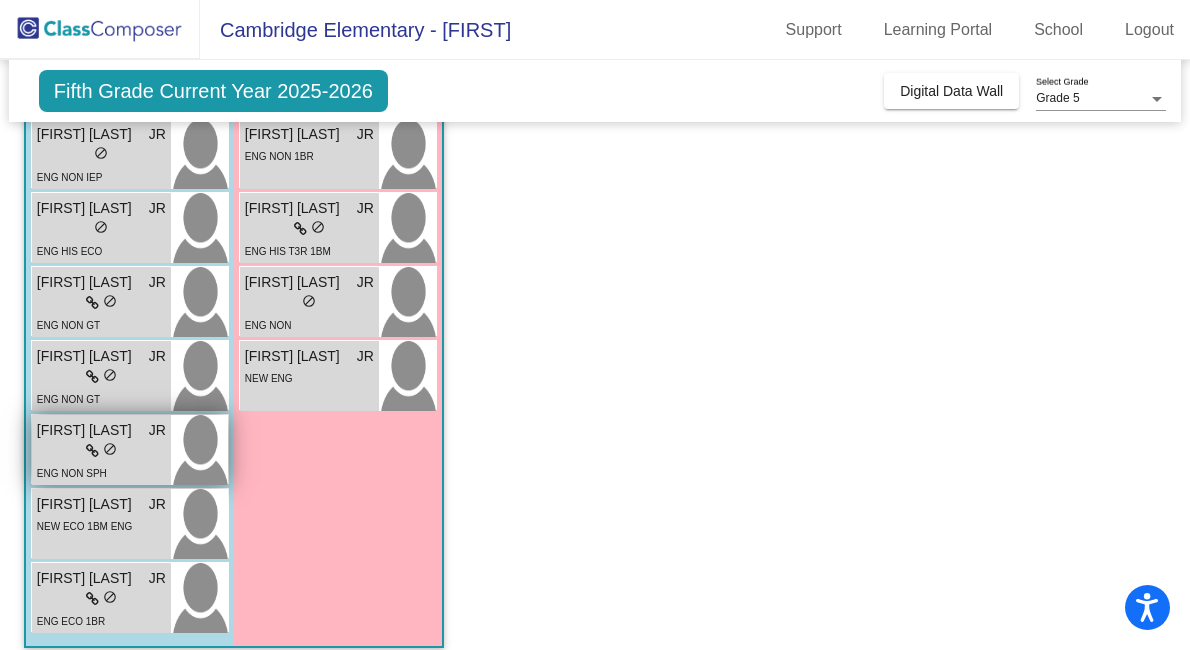 click on "[FIRST] [LAST]" at bounding box center [87, 430] 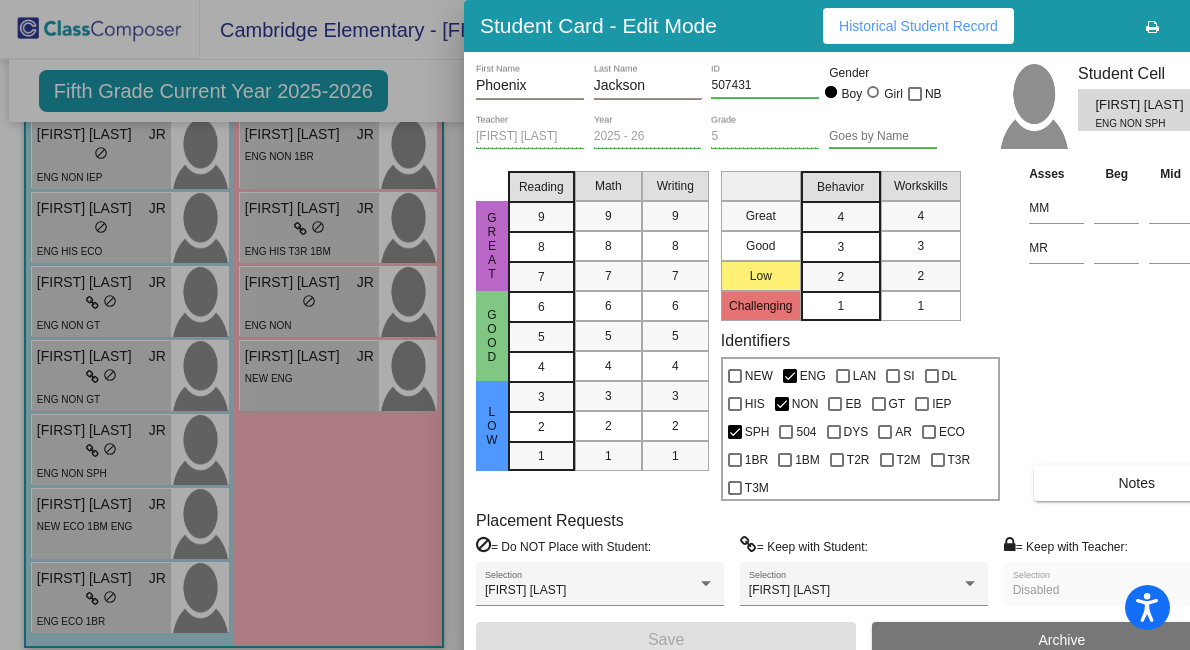 click on "Historical Student Record" at bounding box center (918, 26) 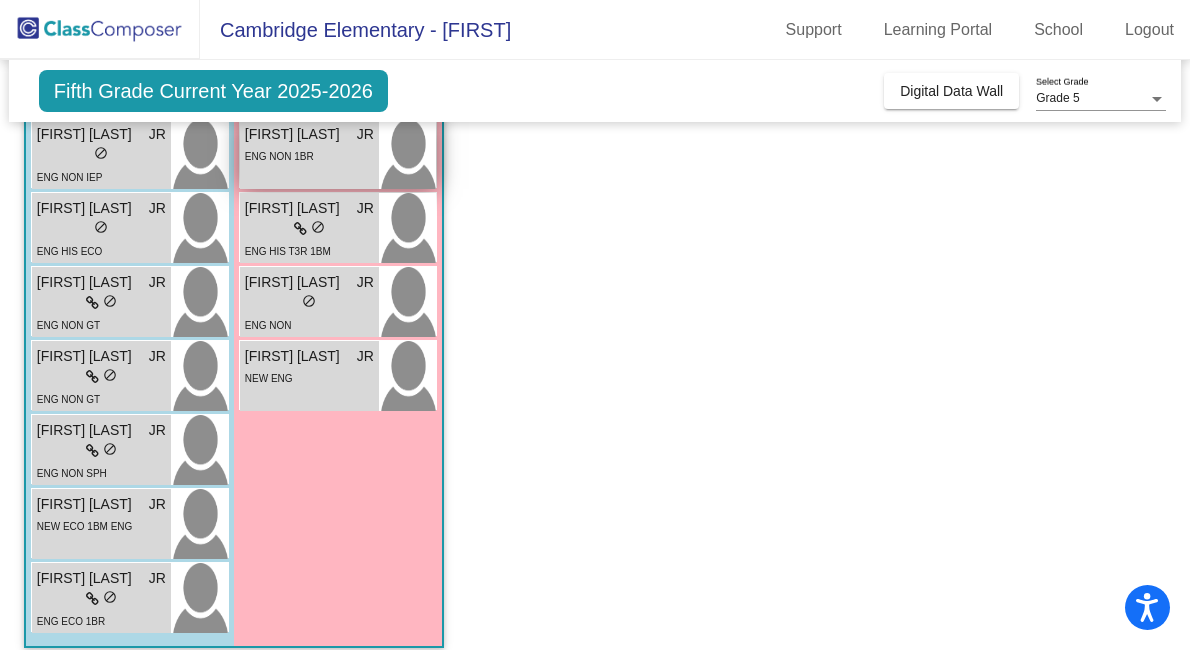 click on "ENG NON 1BR" at bounding box center [309, 155] 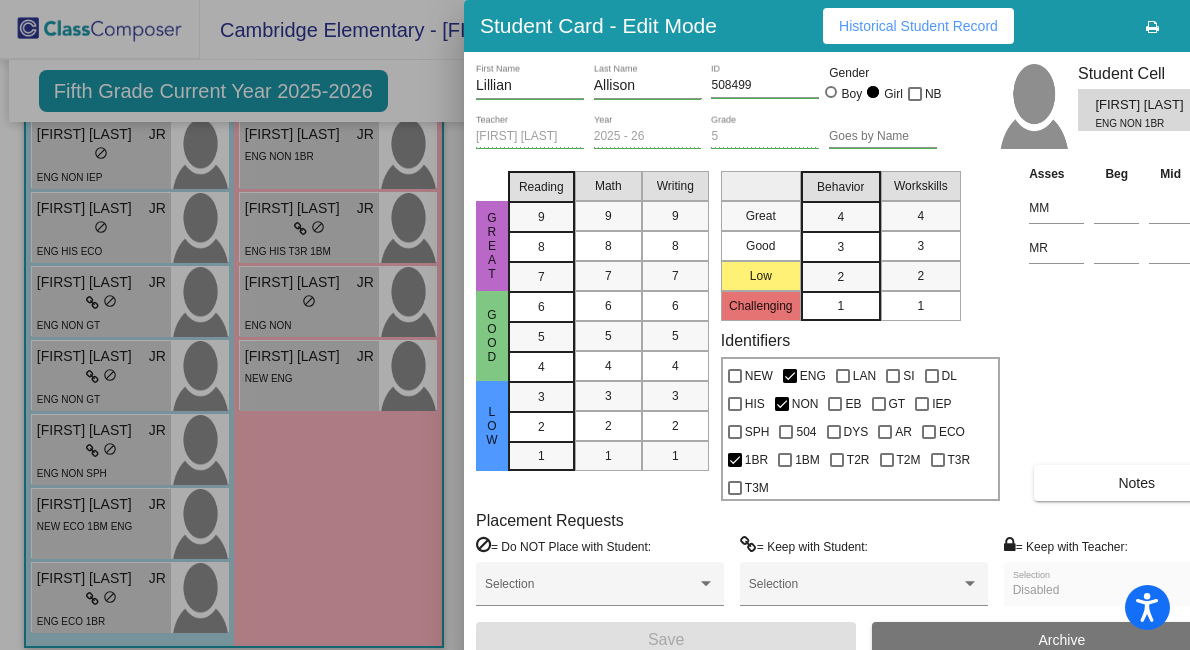 click on "Historical Student Record" at bounding box center (918, 26) 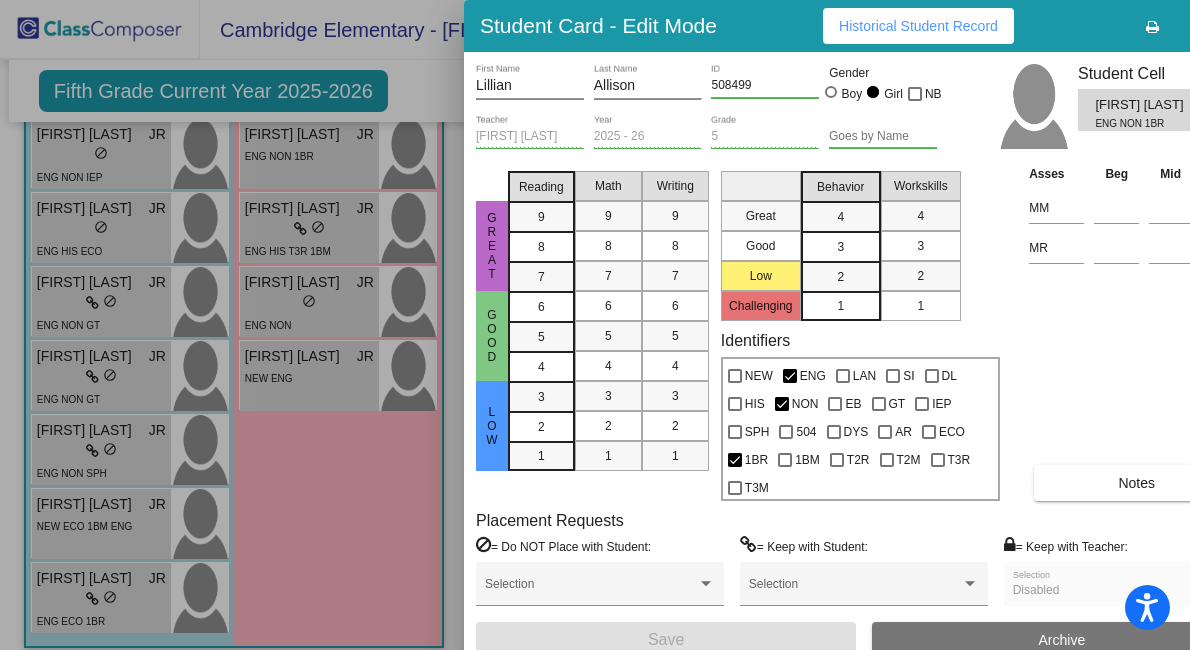 click at bounding box center [595, 325] 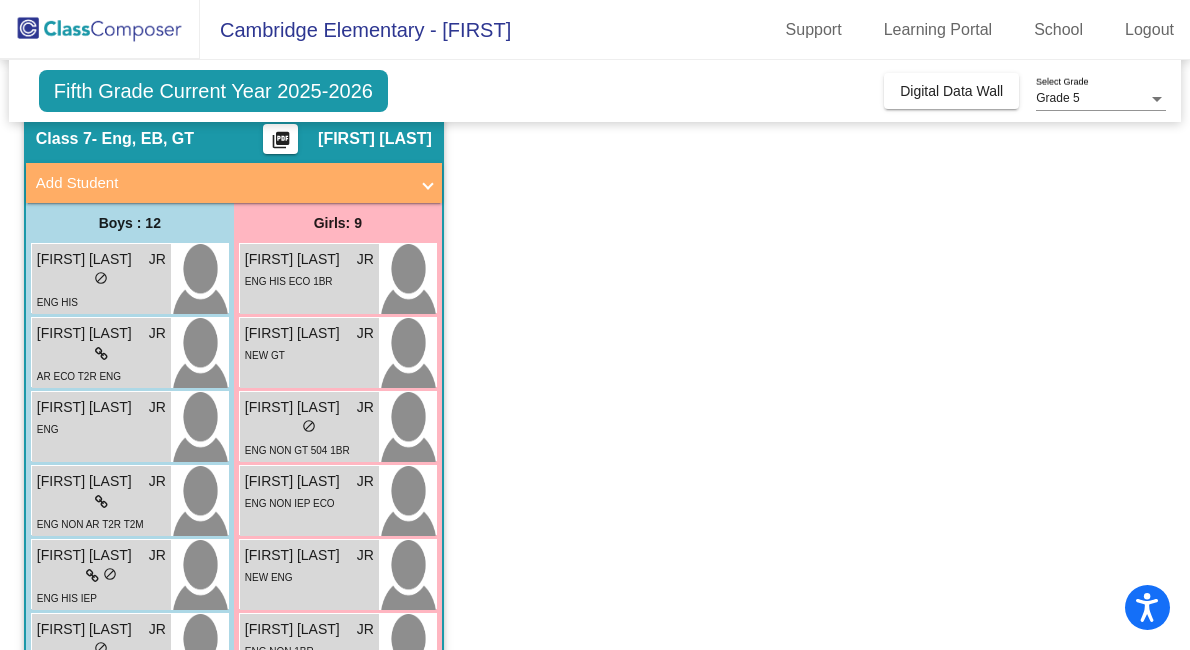 scroll, scrollTop: 84, scrollLeft: 0, axis: vertical 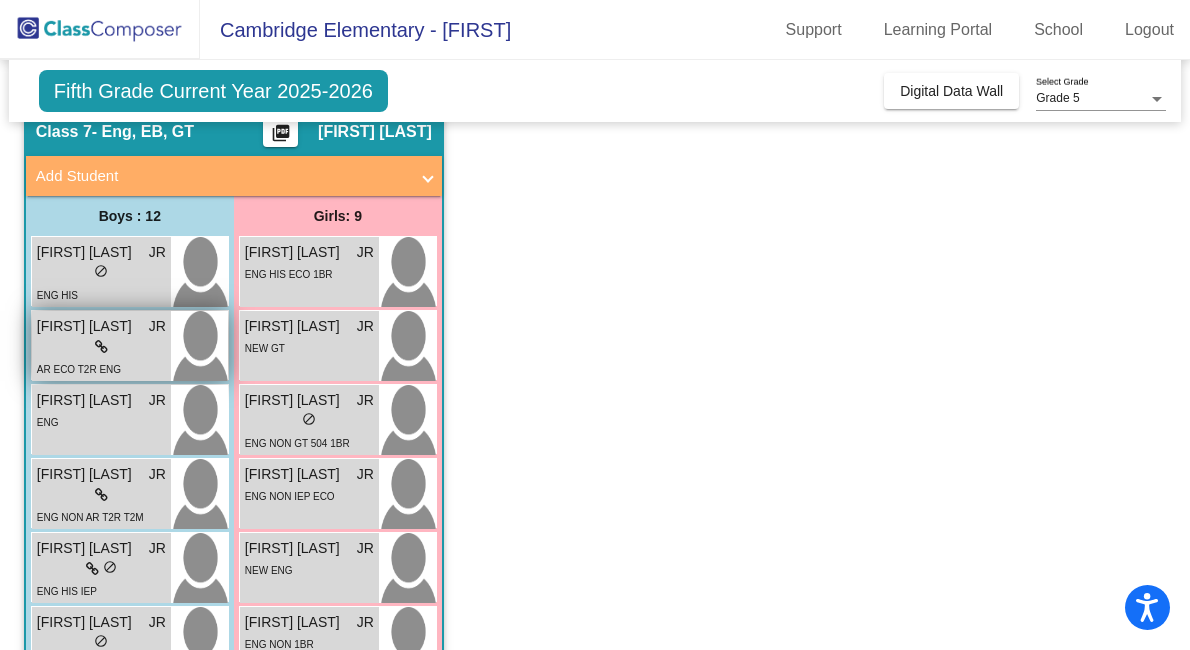 drag, startPoint x: 55, startPoint y: 367, endPoint x: 156, endPoint y: 373, distance: 101.17806 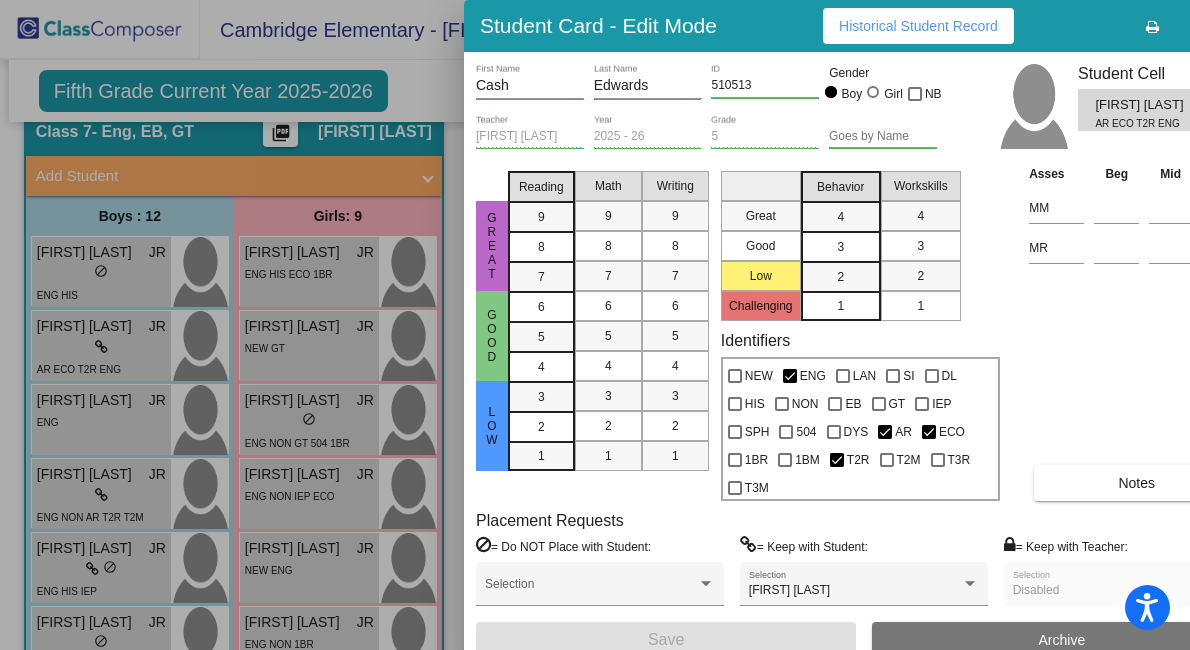 click at bounding box center (595, 325) 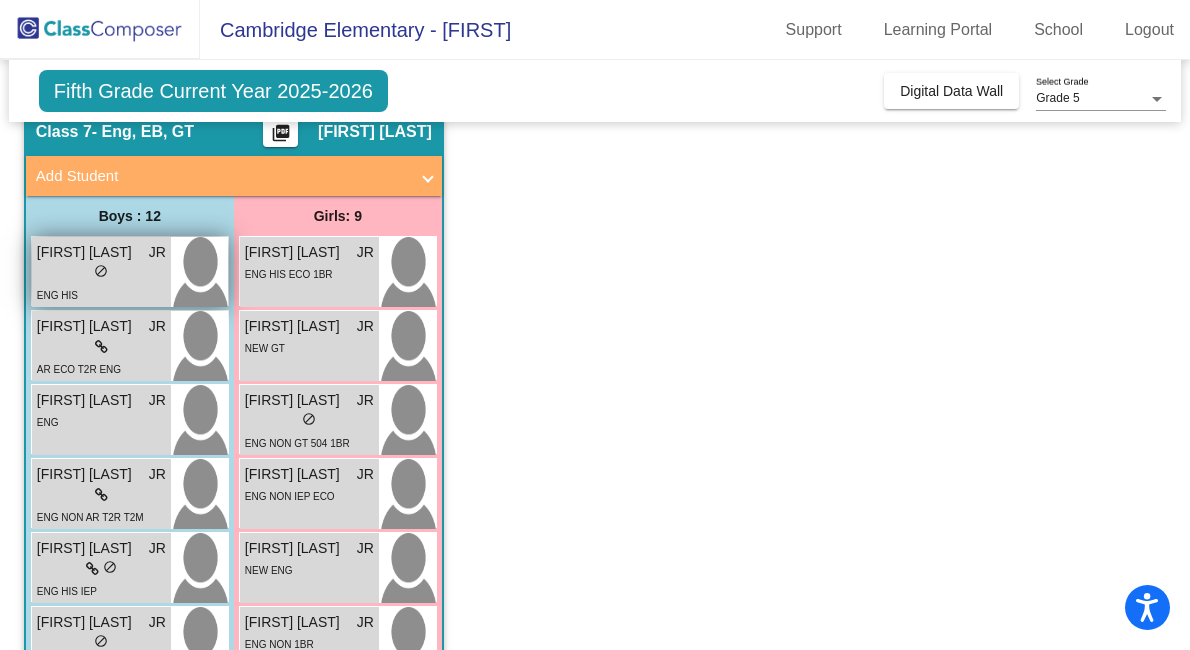 scroll, scrollTop: 0, scrollLeft: 0, axis: both 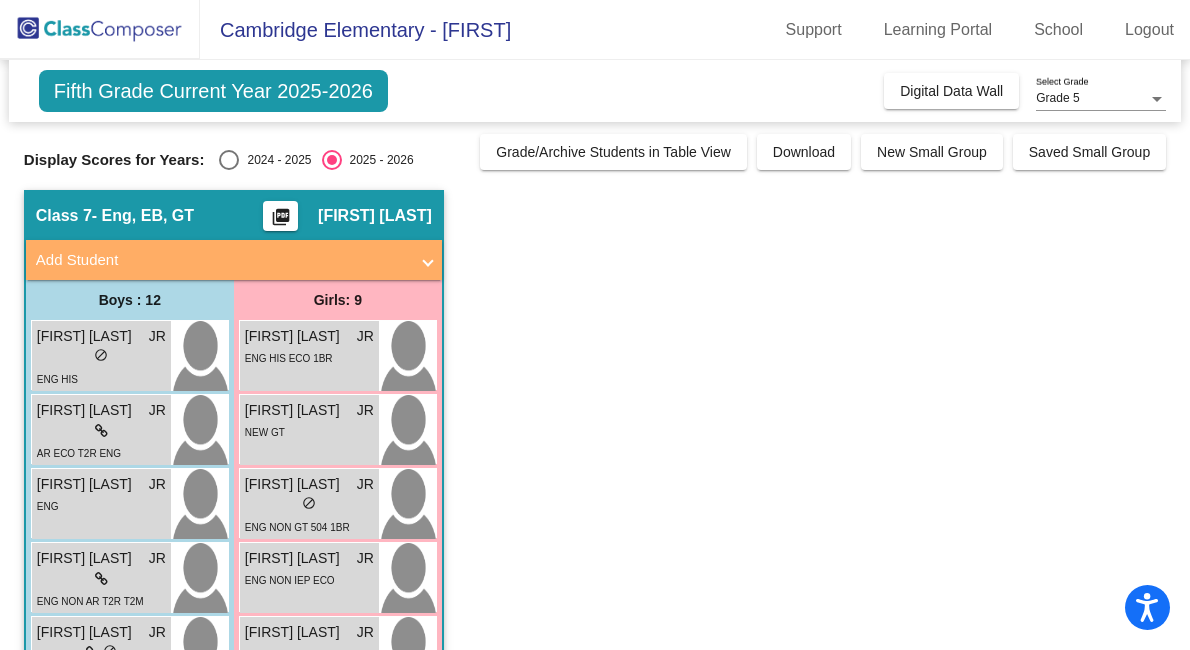 click at bounding box center [229, 160] 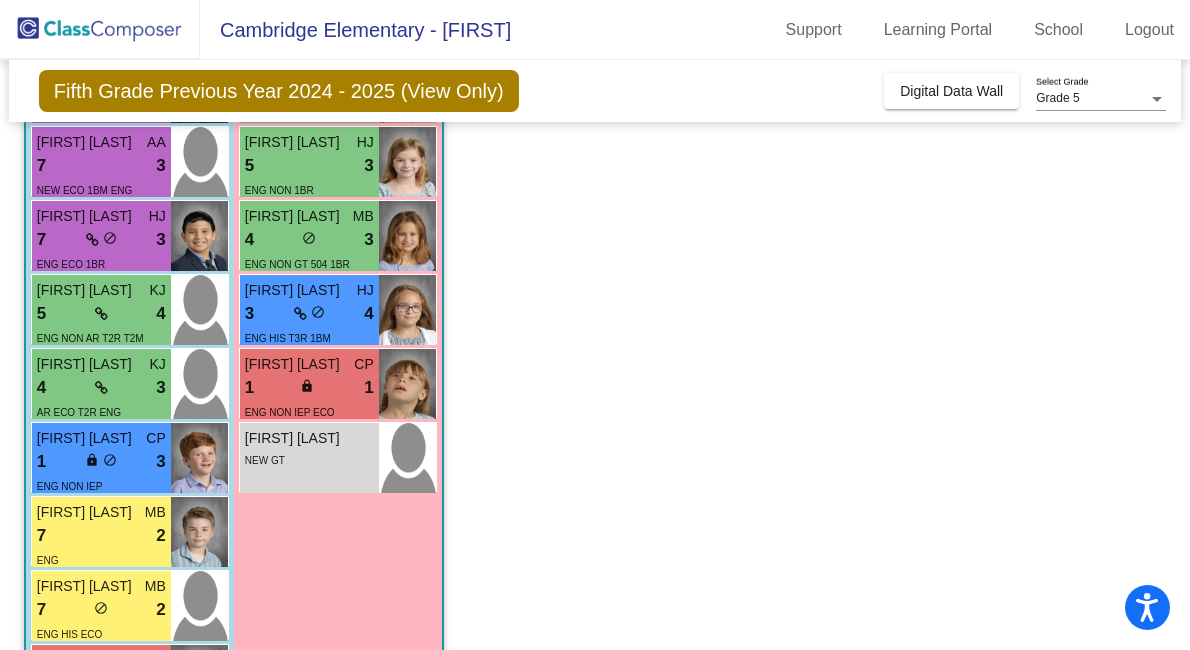 scroll, scrollTop: 486, scrollLeft: 0, axis: vertical 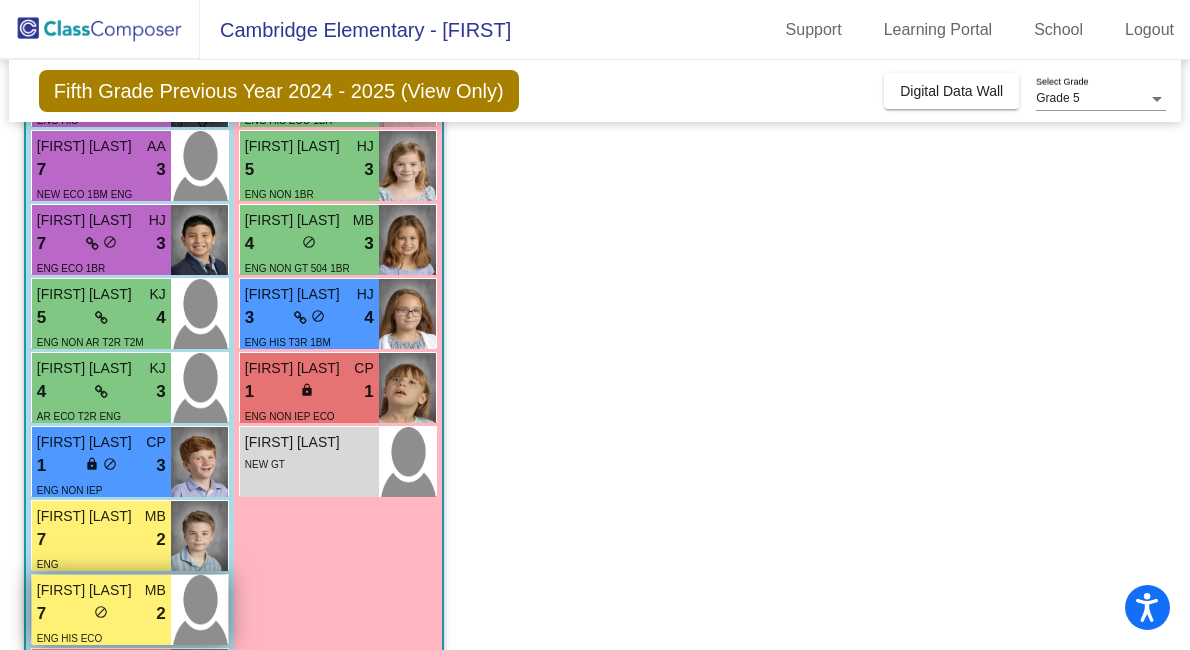 click on "7 lock do_not_disturb_alt 2" at bounding box center (101, 614) 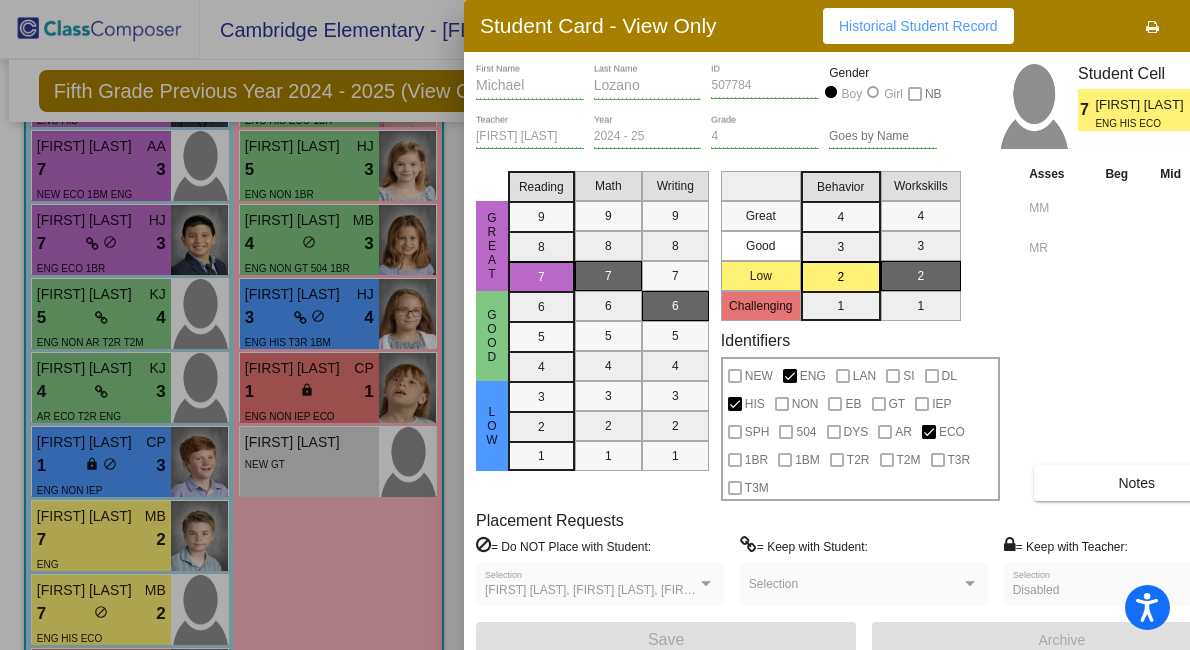 click at bounding box center (595, 325) 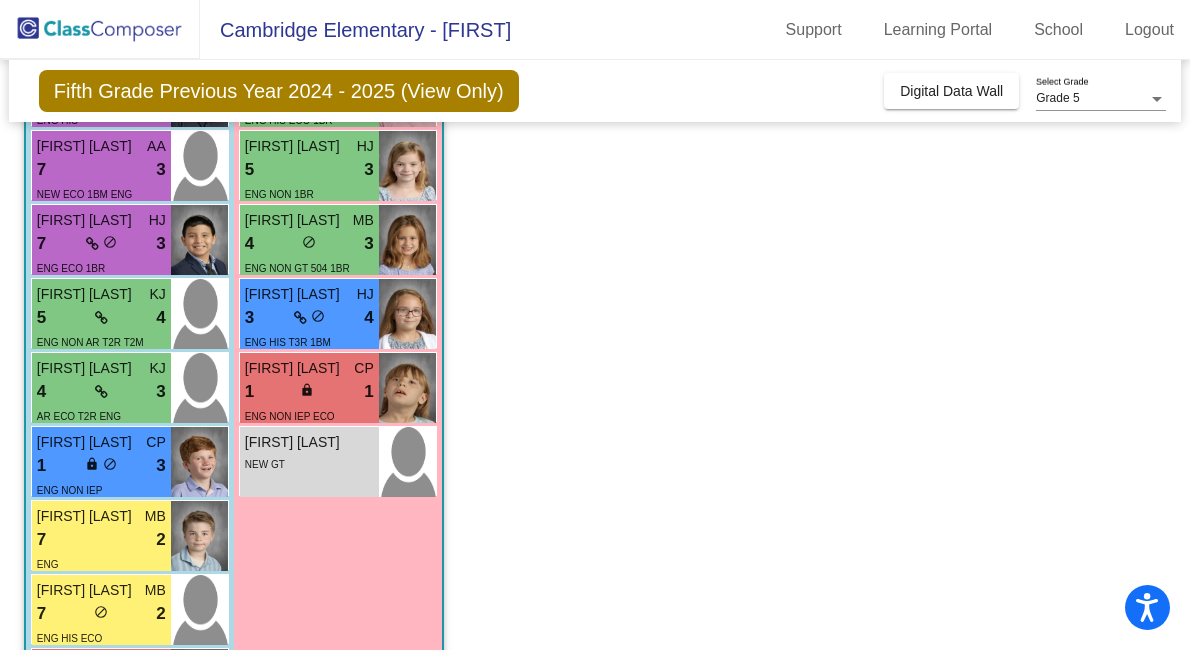 scroll, scrollTop: 0, scrollLeft: 0, axis: both 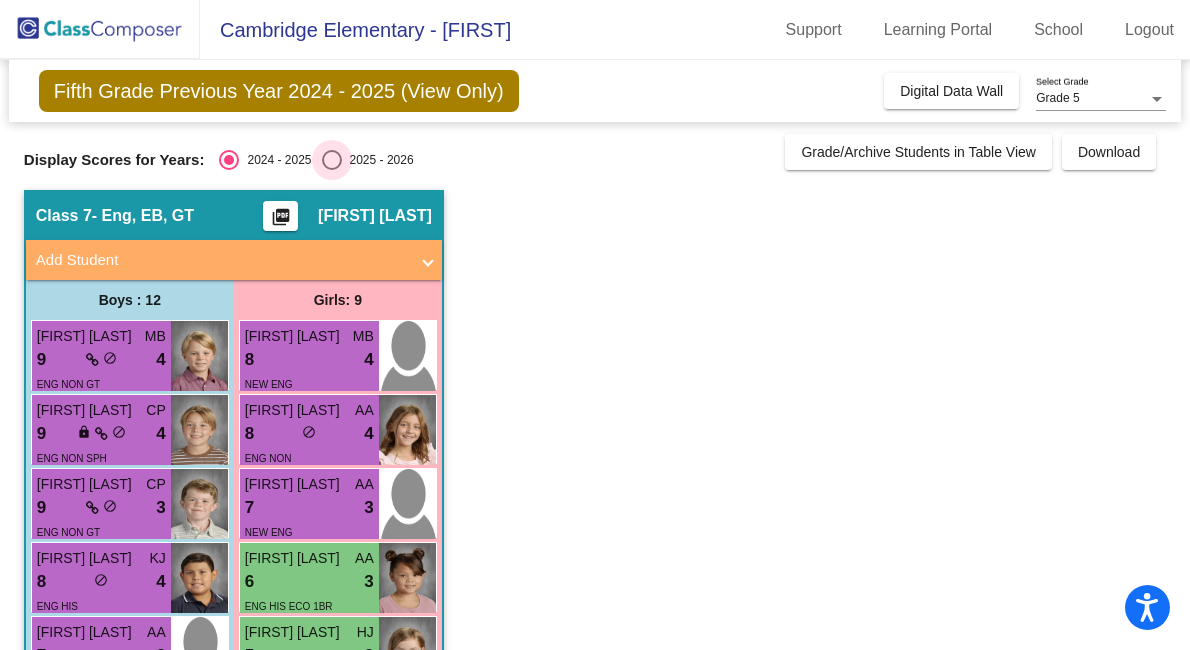 click at bounding box center (332, 160) 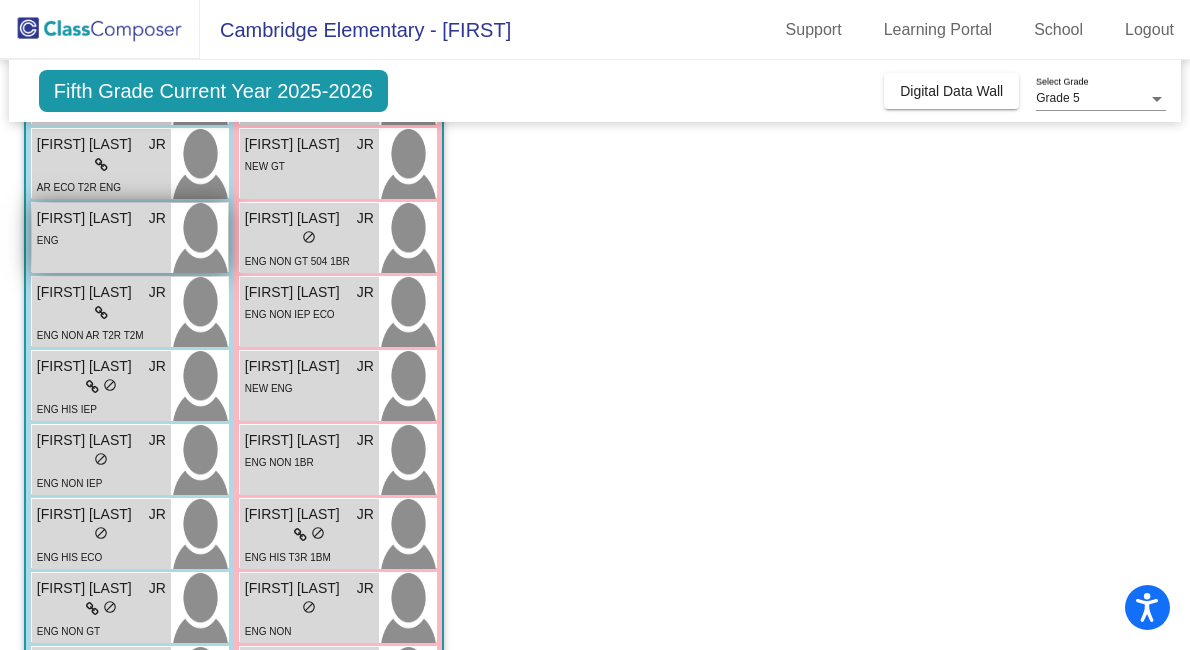 scroll, scrollTop: 270, scrollLeft: 0, axis: vertical 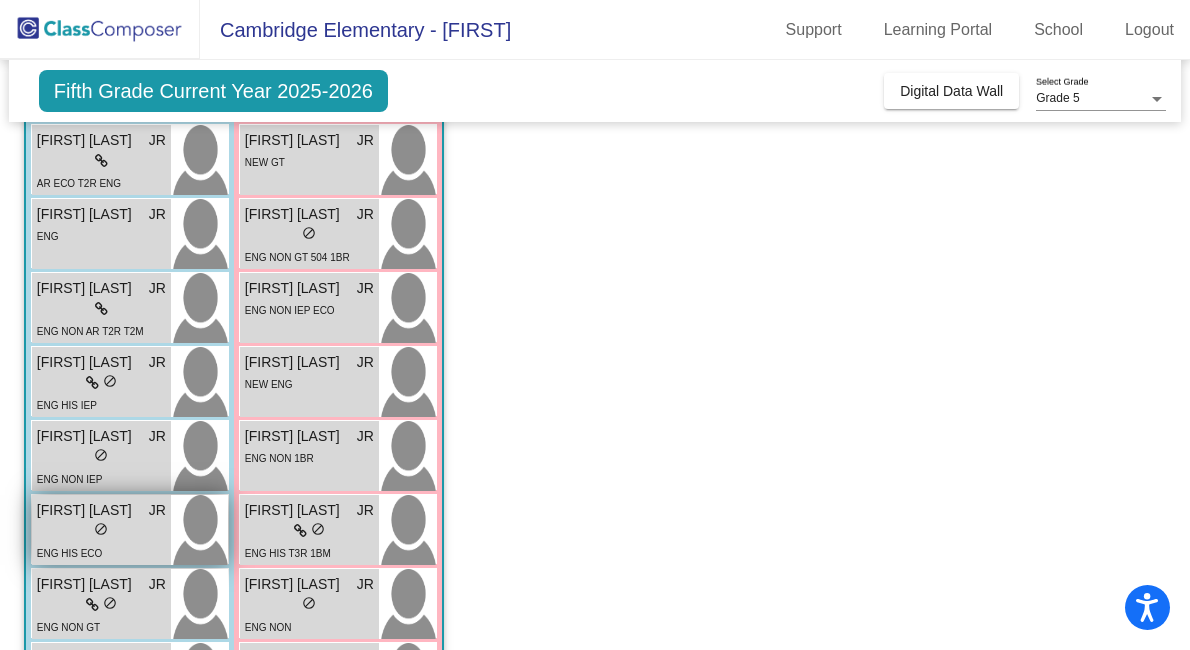 click on "lock do_not_disturb_alt" at bounding box center [101, 531] 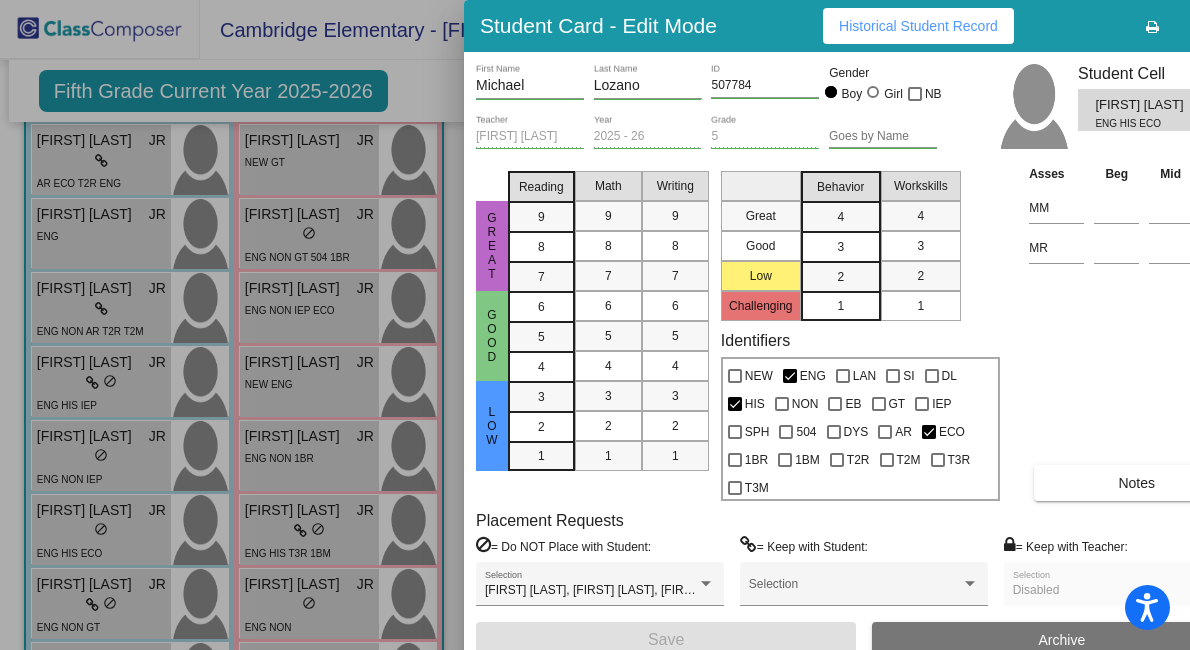 click on "Historical Student Record" at bounding box center [918, 26] 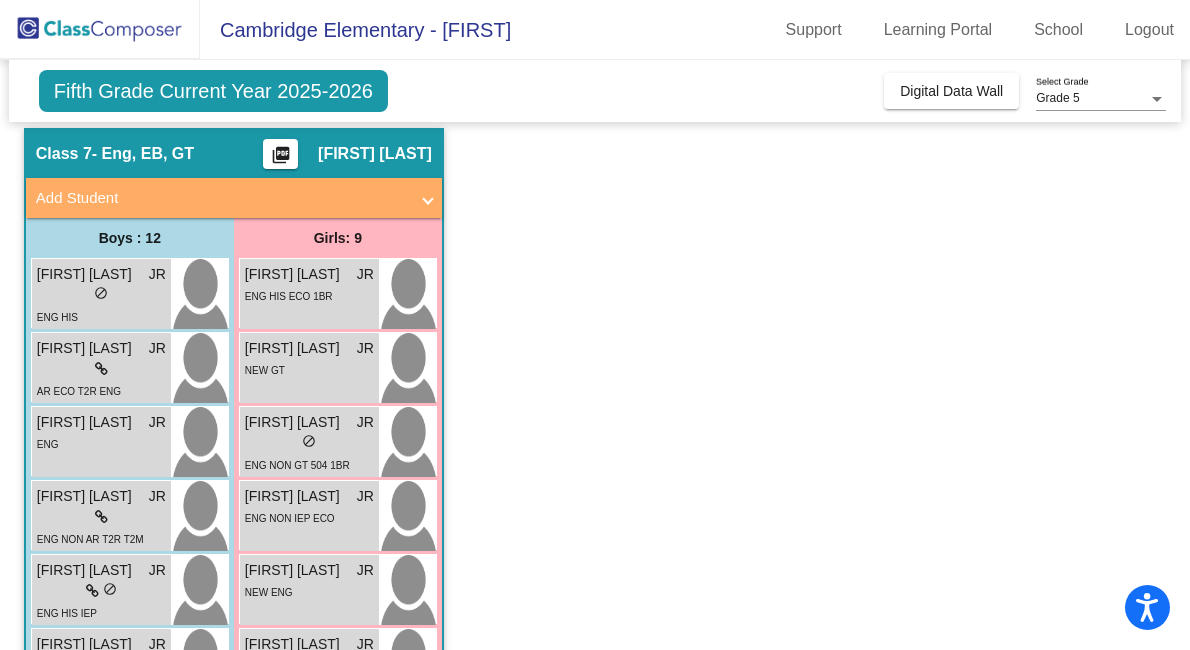 scroll, scrollTop: 58, scrollLeft: 0, axis: vertical 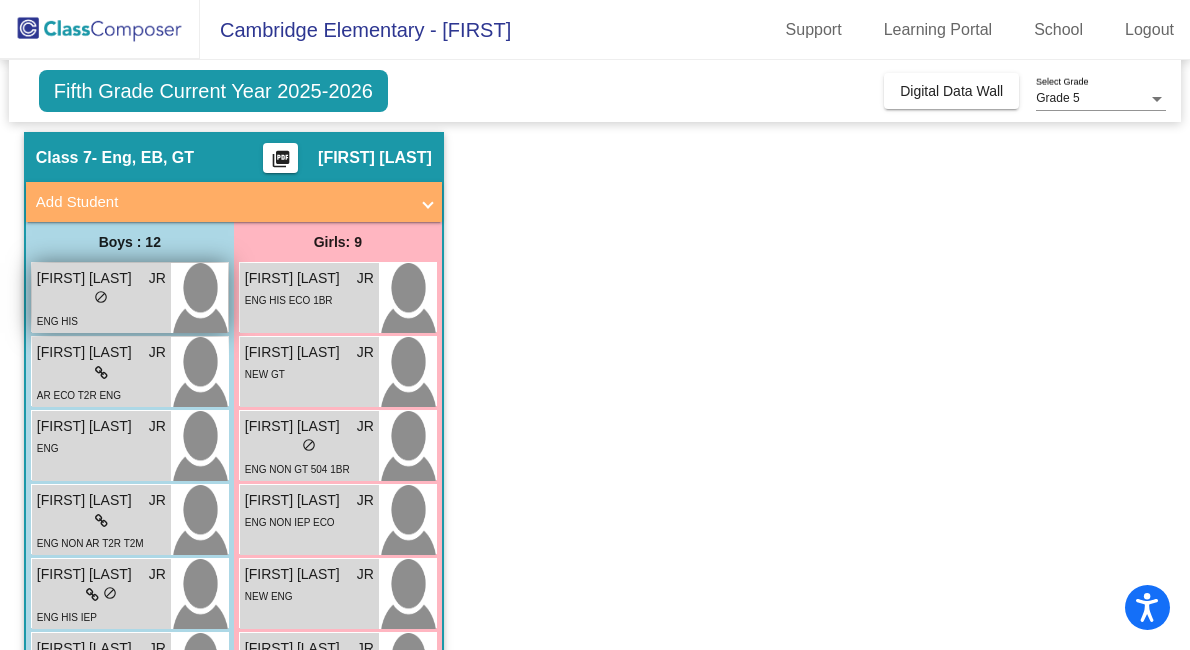 click on "lock do_not_disturb_alt" at bounding box center [101, 299] 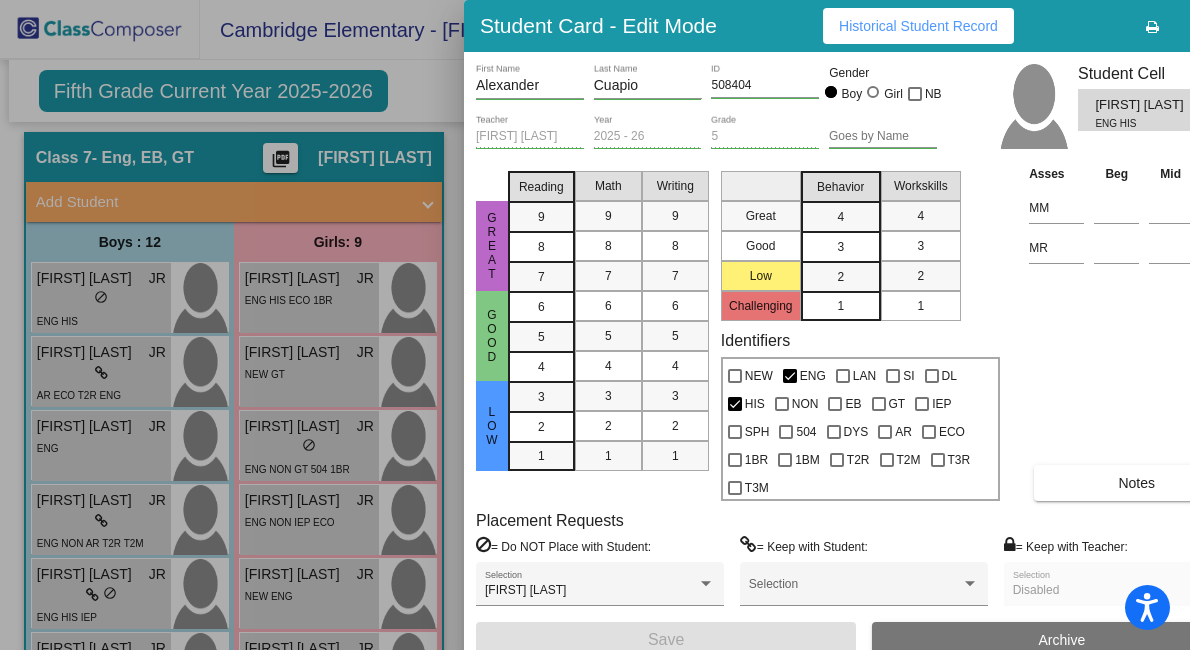 scroll, scrollTop: 0, scrollLeft: 0, axis: both 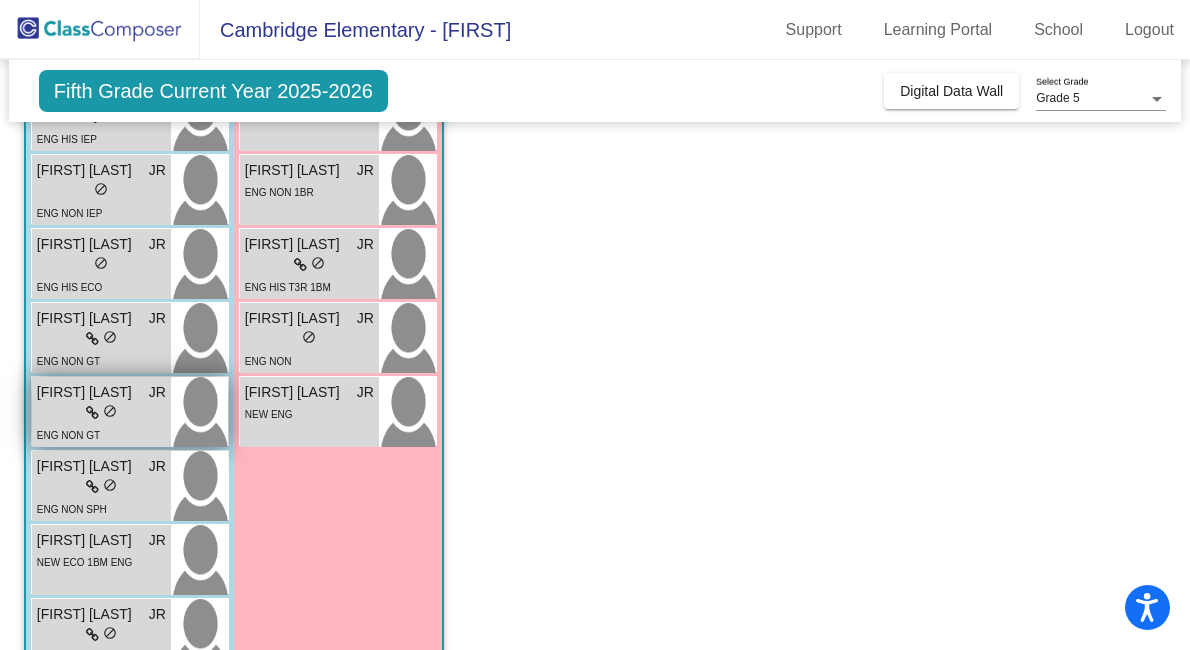 click on "do_not_disturb_alt" at bounding box center (110, 411) 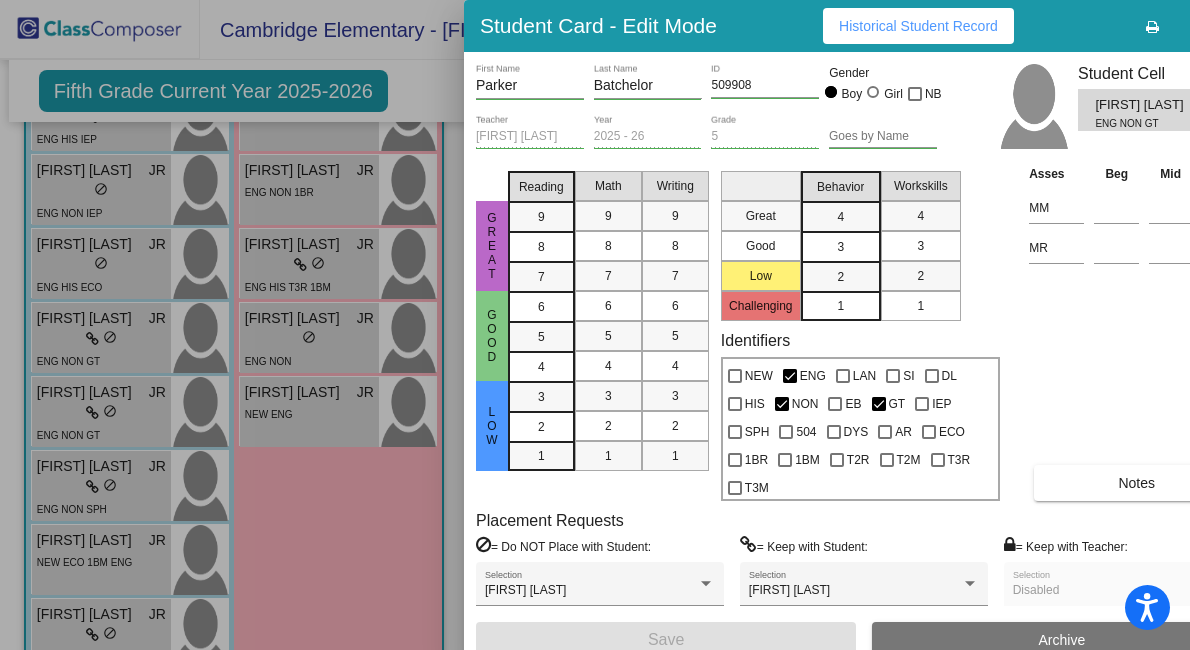 click at bounding box center [595, 325] 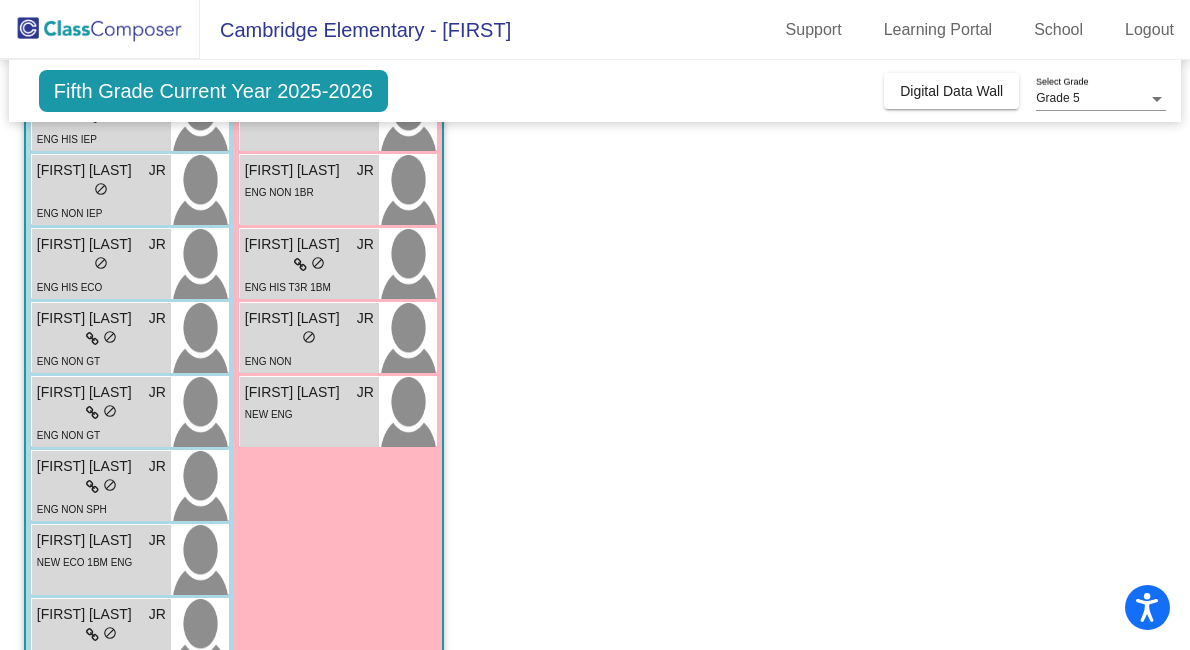 scroll, scrollTop: 0, scrollLeft: 0, axis: both 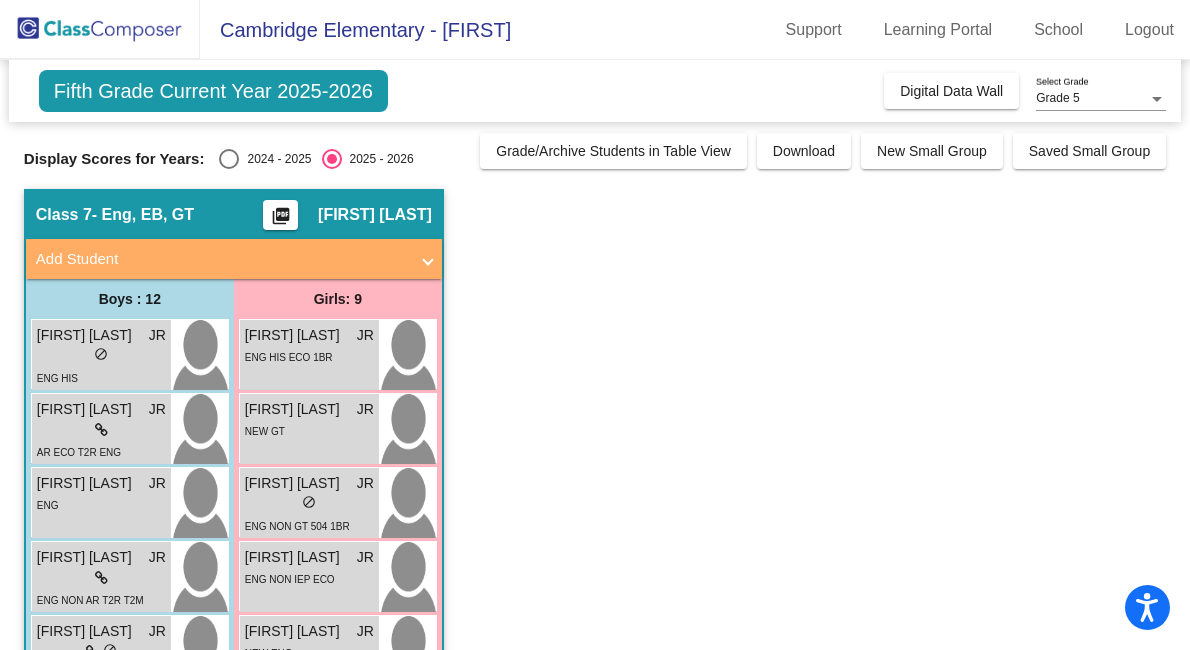 click at bounding box center (229, 159) 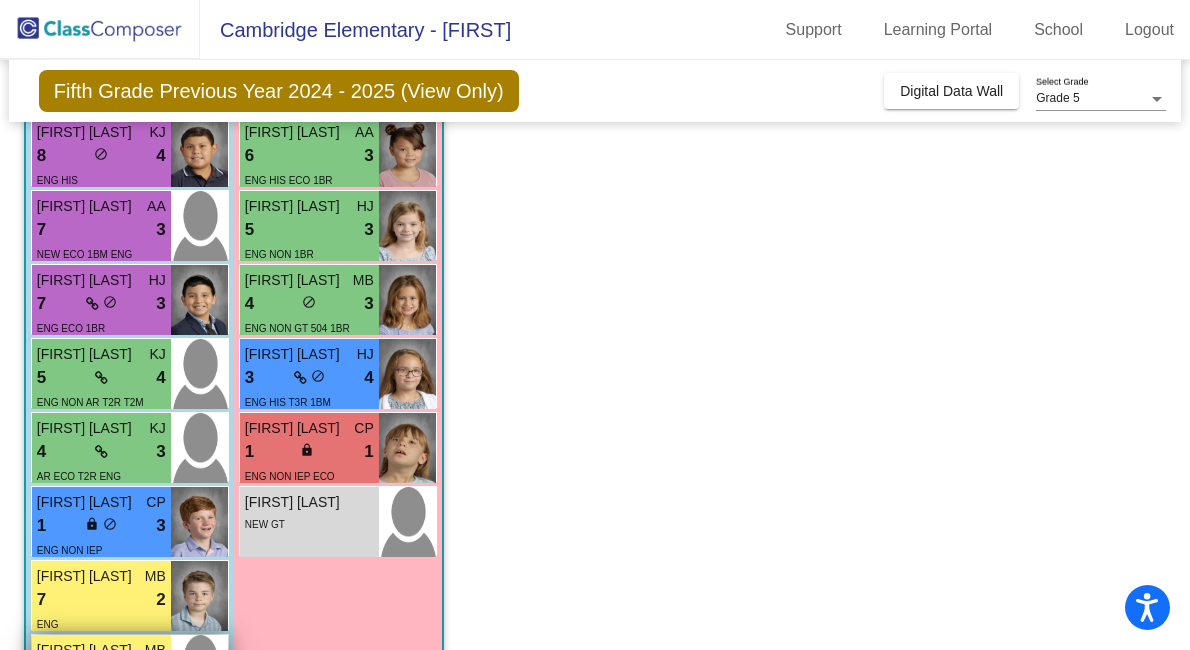 scroll, scrollTop: 425, scrollLeft: 0, axis: vertical 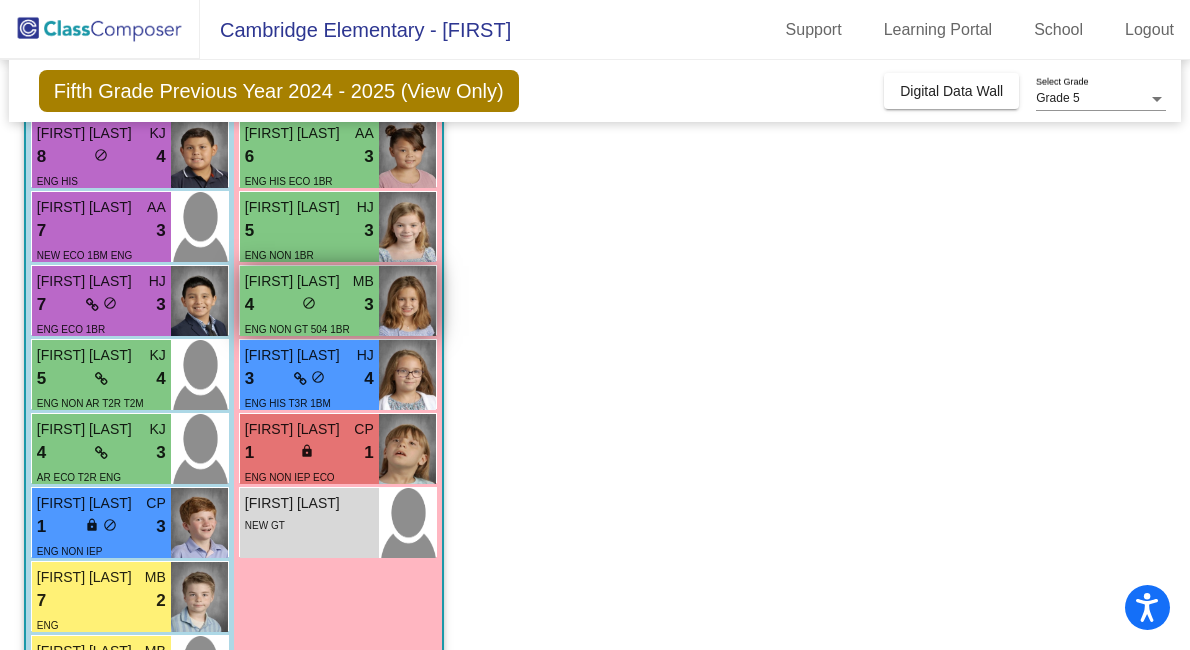 click on "4 lock do_not_disturb_alt 3" at bounding box center (309, 305) 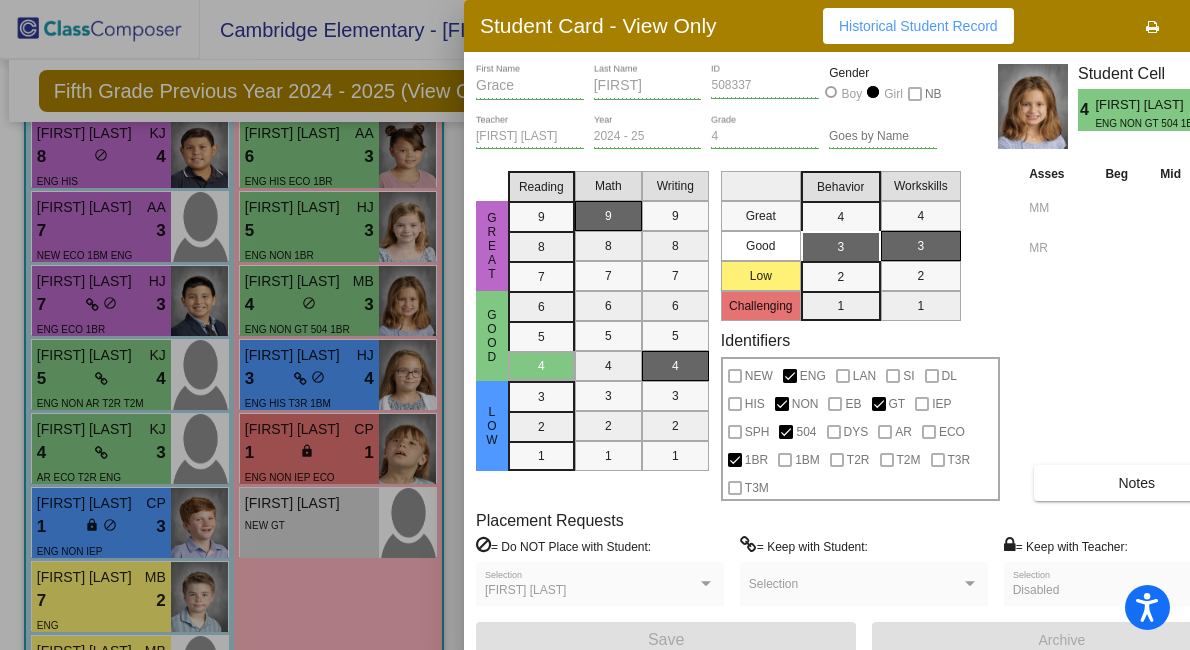 click on "Historical Student Record" at bounding box center (918, 26) 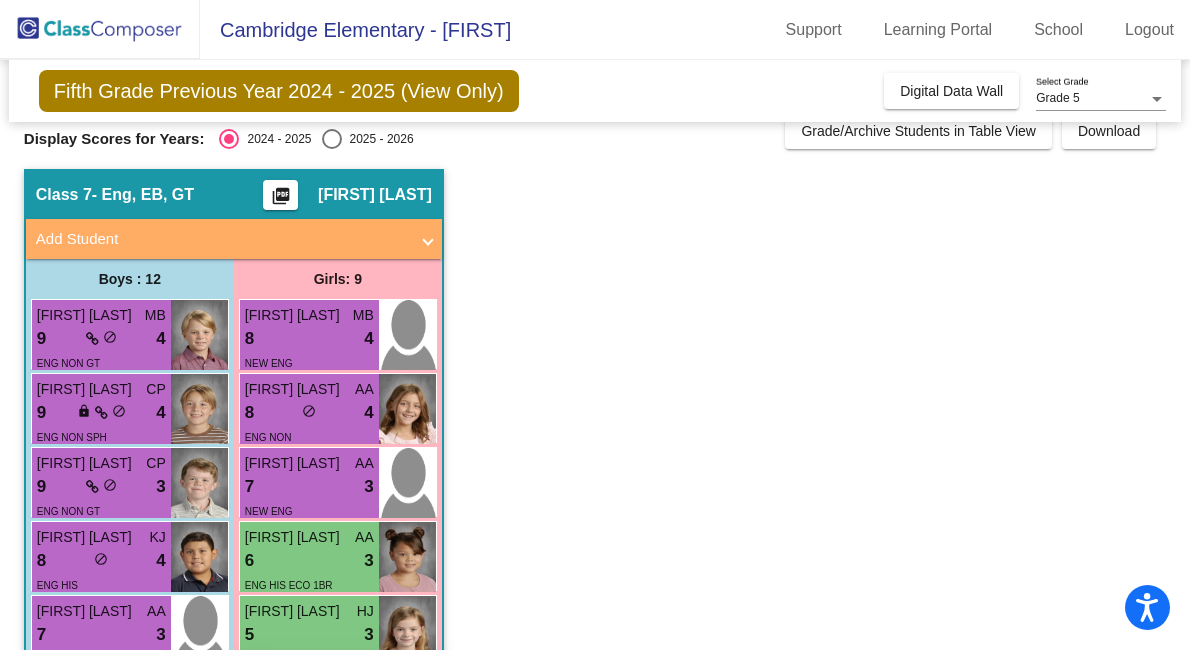 scroll, scrollTop: 0, scrollLeft: 0, axis: both 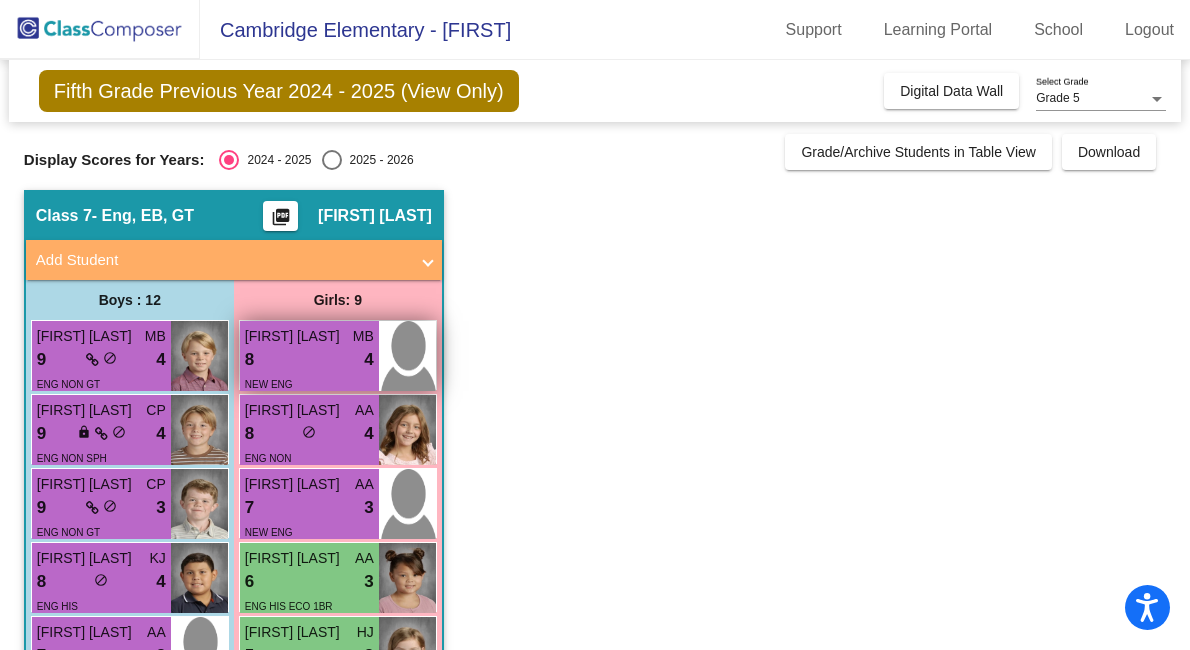 click on "8 lock do_not_disturb_alt 4" at bounding box center [309, 360] 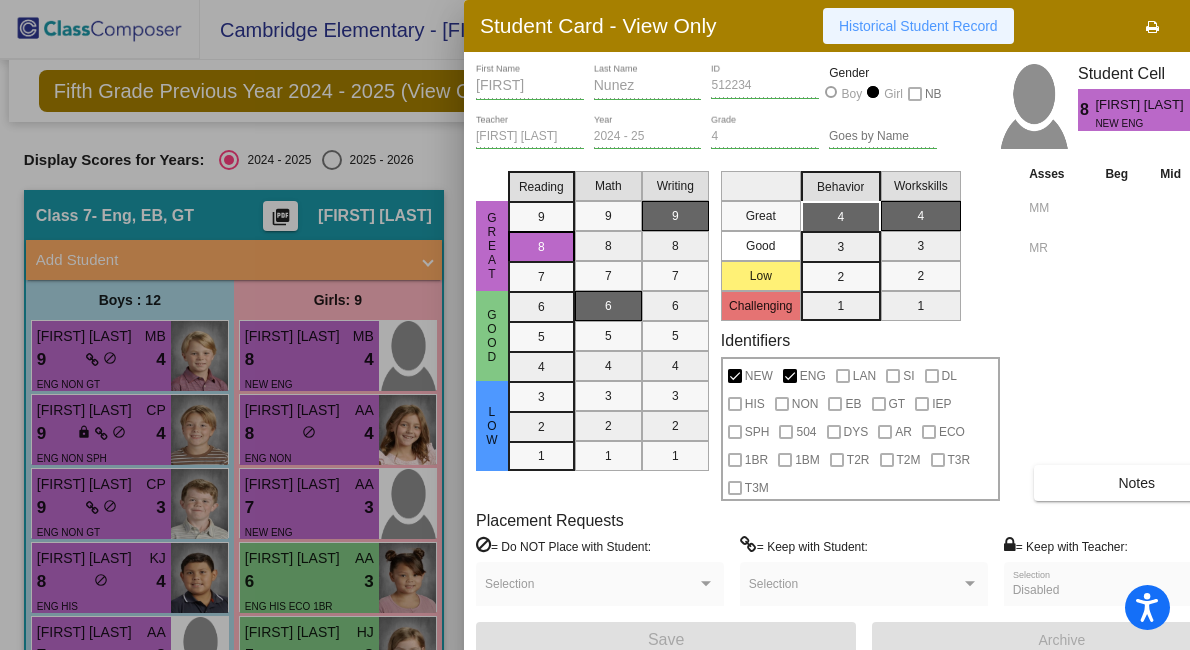 click on "Historical Student Record" at bounding box center (918, 26) 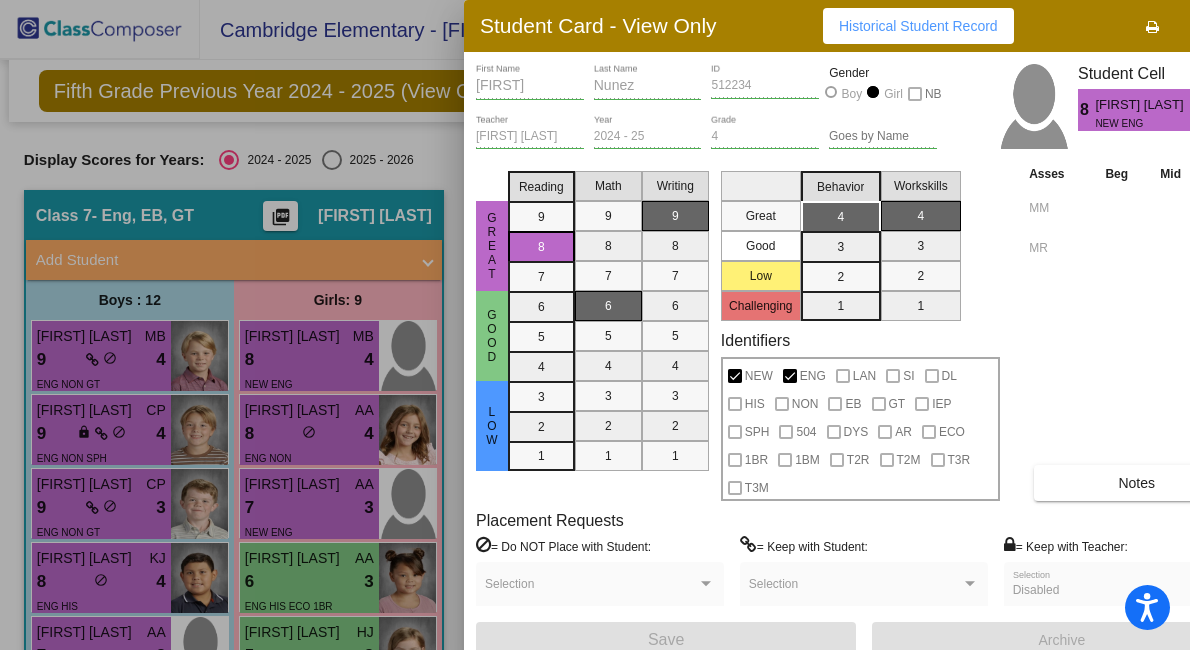 click at bounding box center (595, 325) 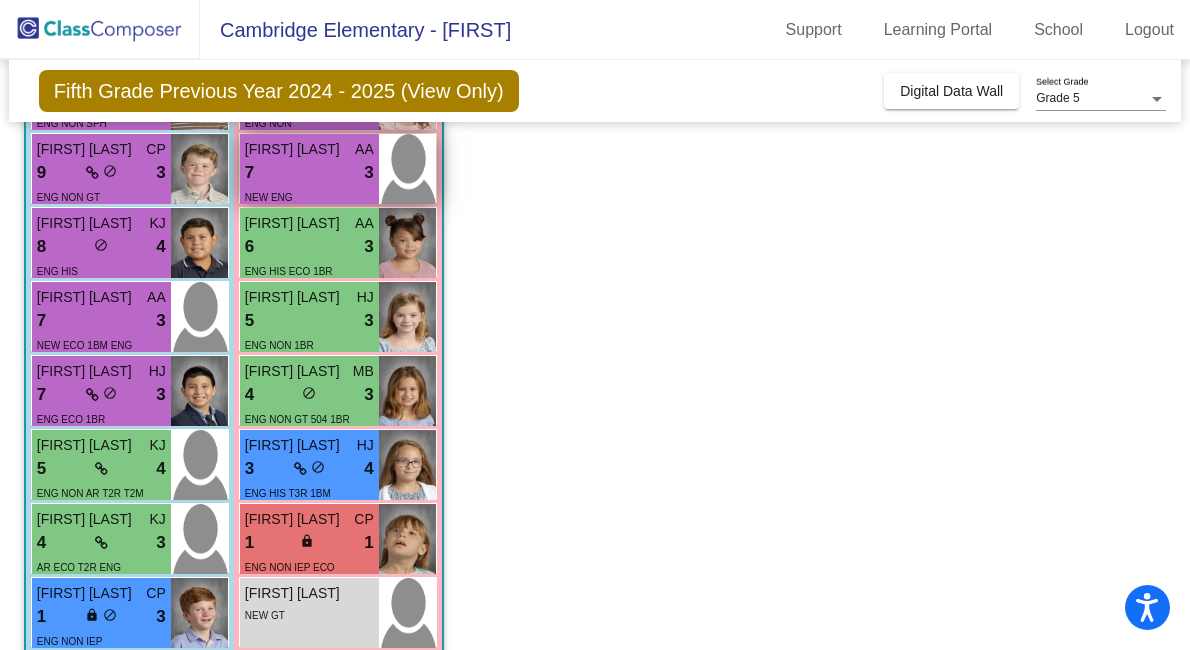 scroll, scrollTop: 339, scrollLeft: 0, axis: vertical 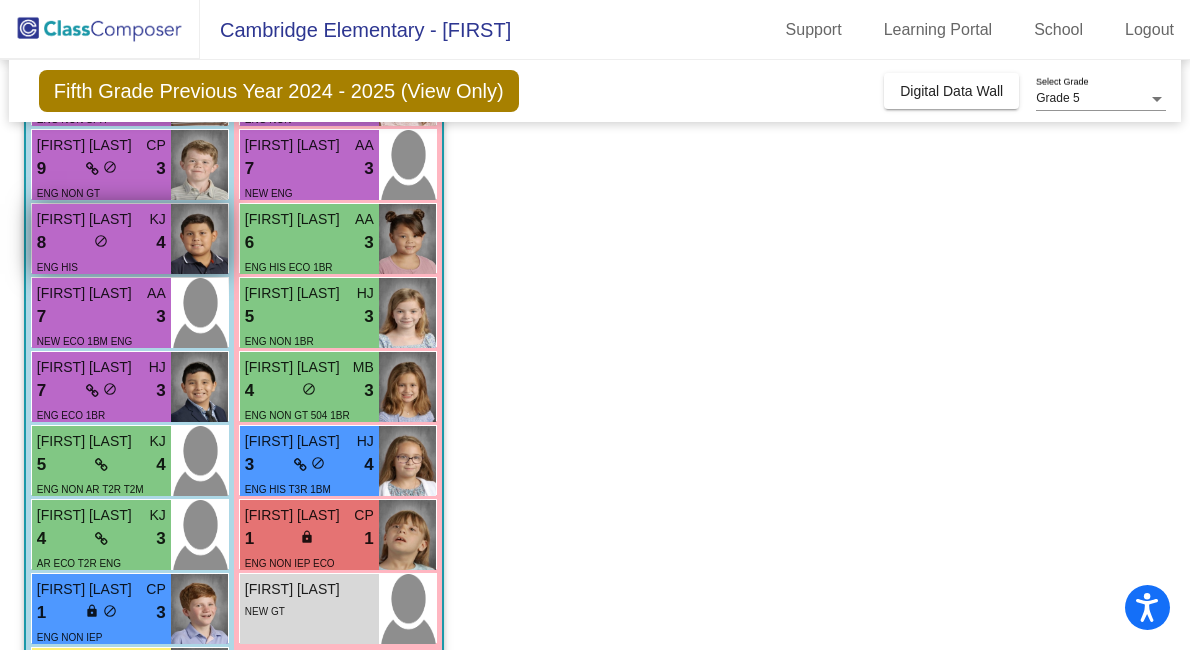 click on "8 lock do_not_disturb_alt 4" at bounding box center [101, 243] 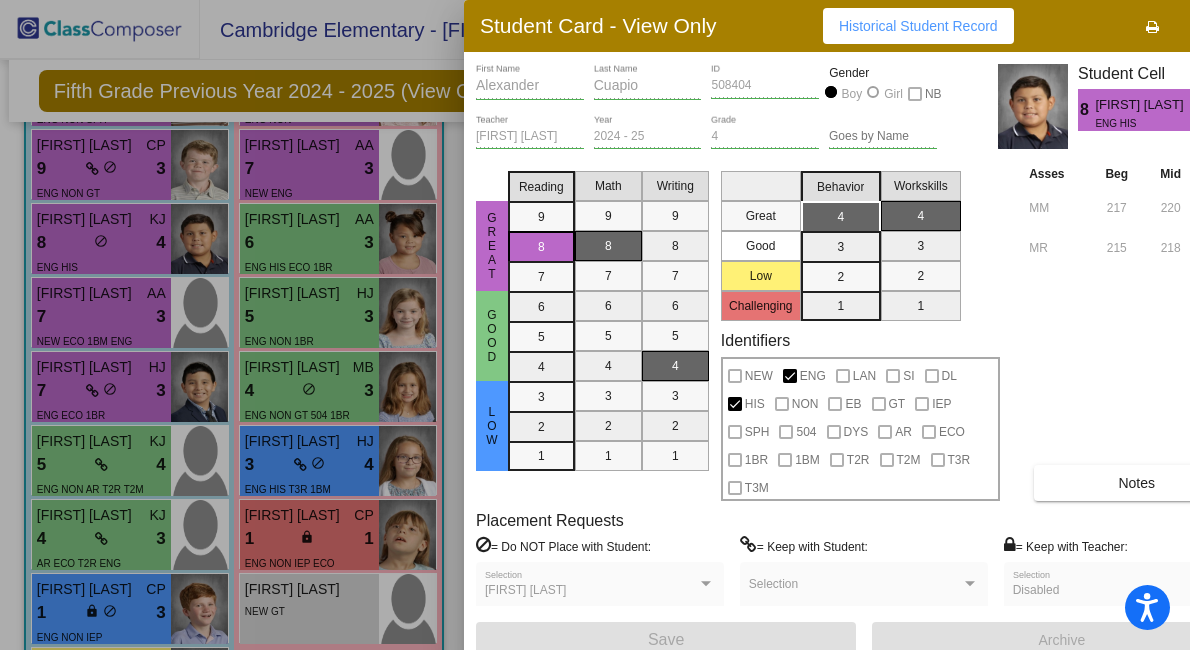 click at bounding box center [595, 325] 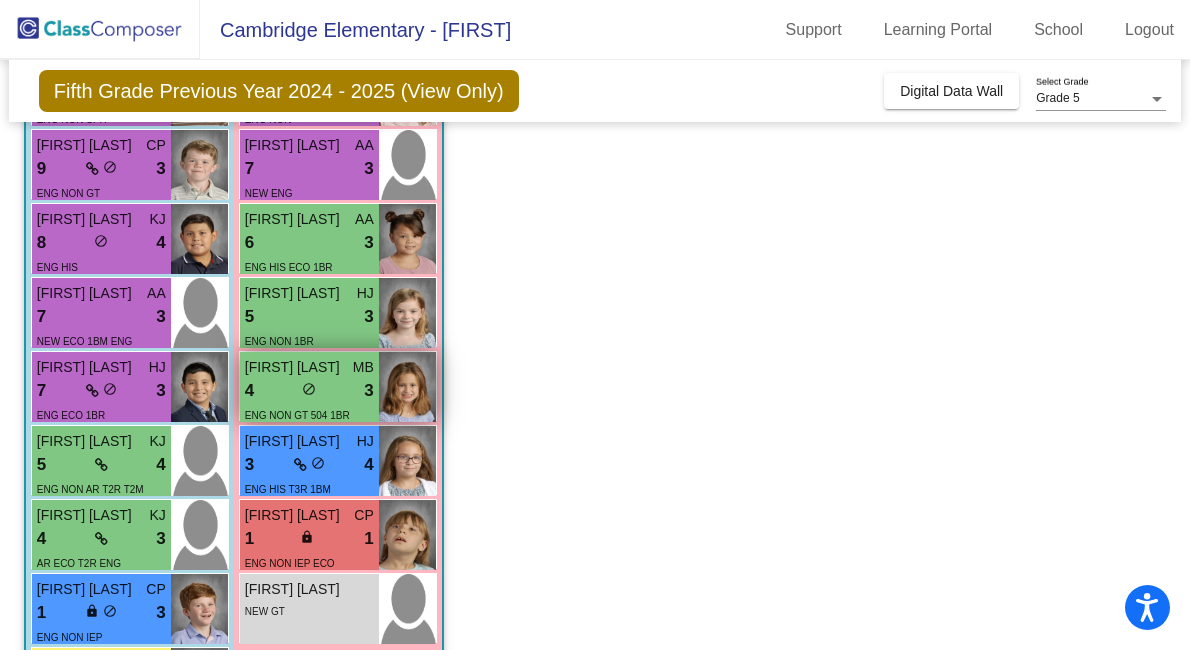 click on "[FIRST] [LAST]" at bounding box center [295, 367] 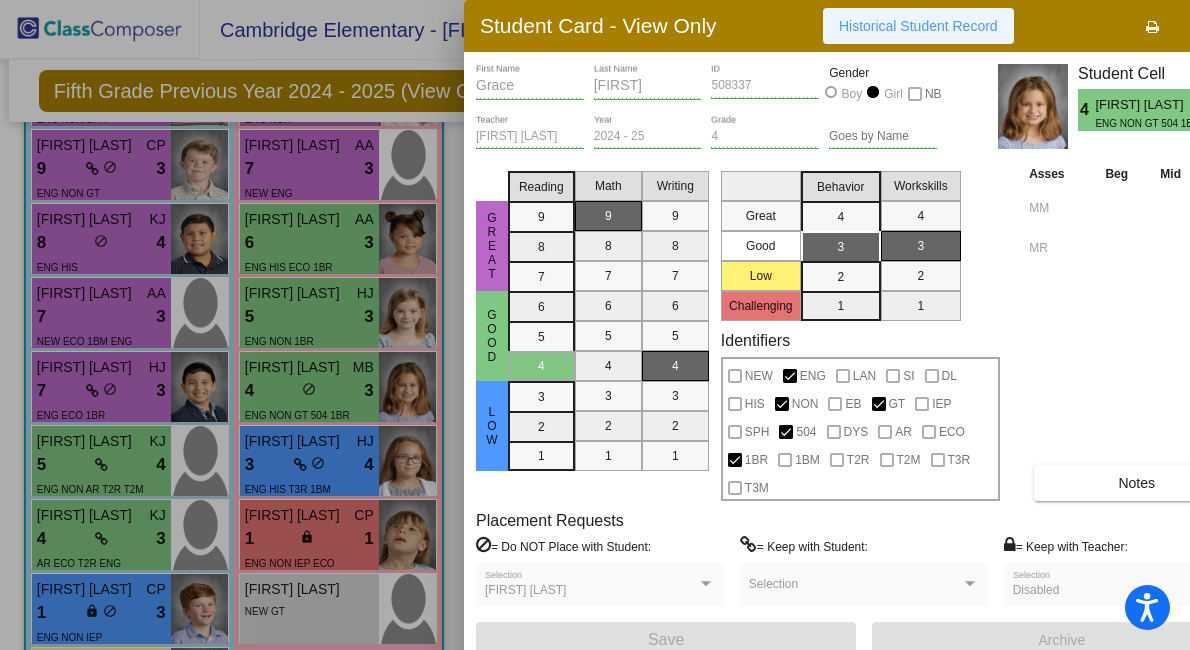click on "Historical Student Record" at bounding box center (918, 26) 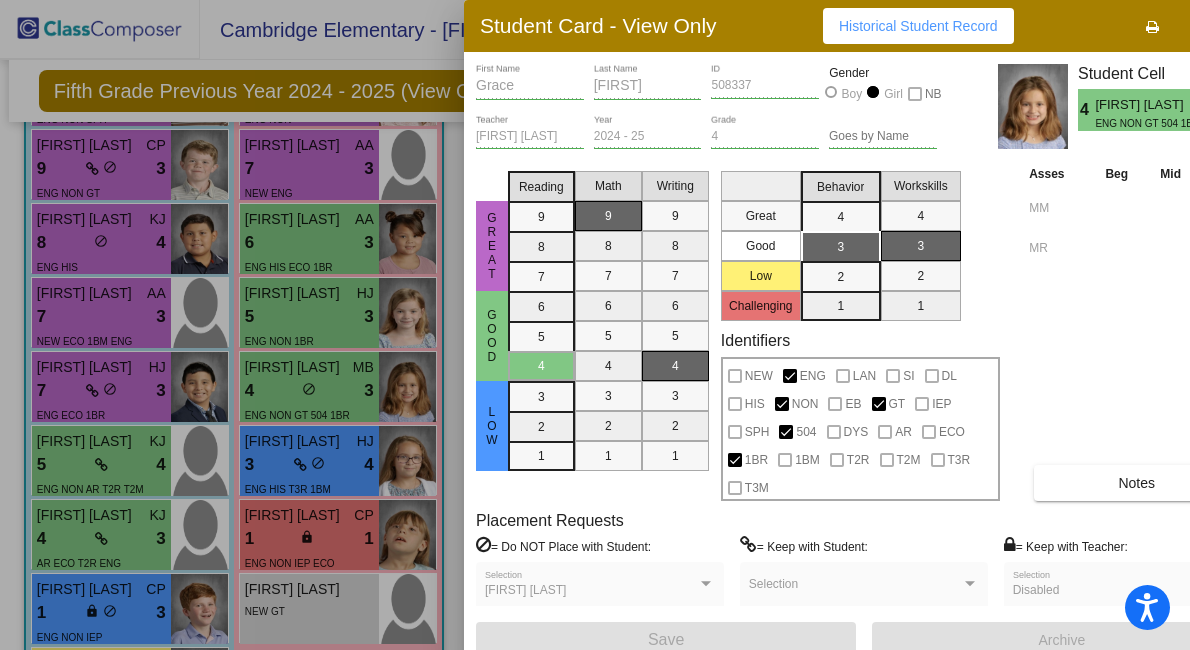 click at bounding box center (595, 325) 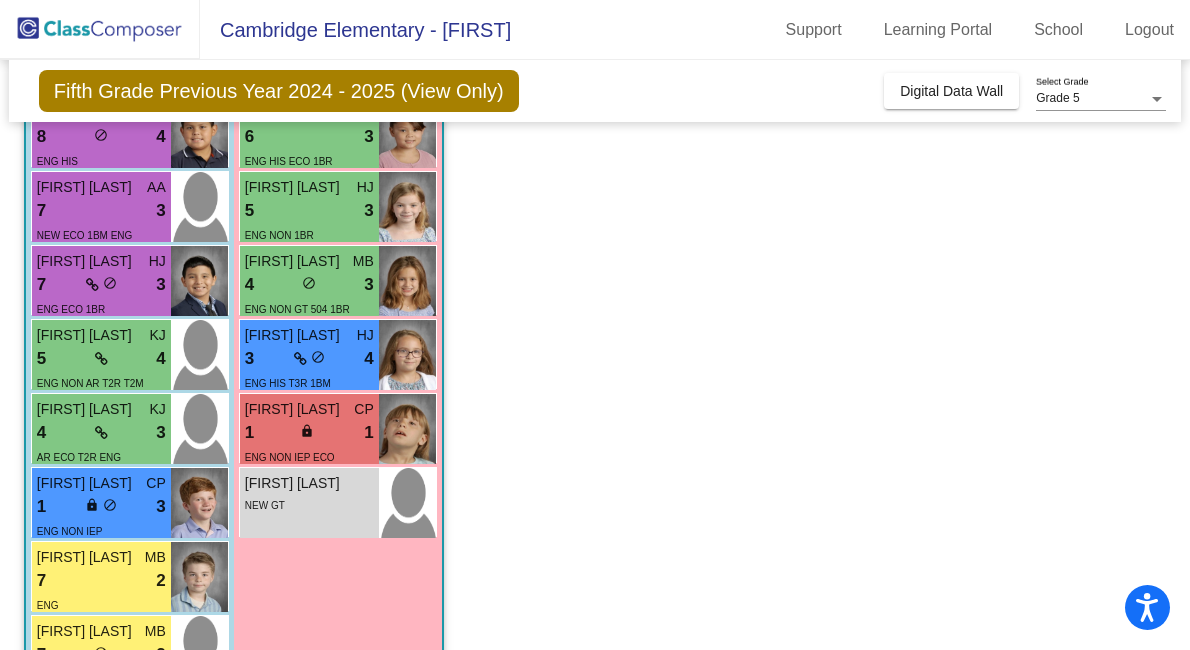 scroll, scrollTop: 458, scrollLeft: 0, axis: vertical 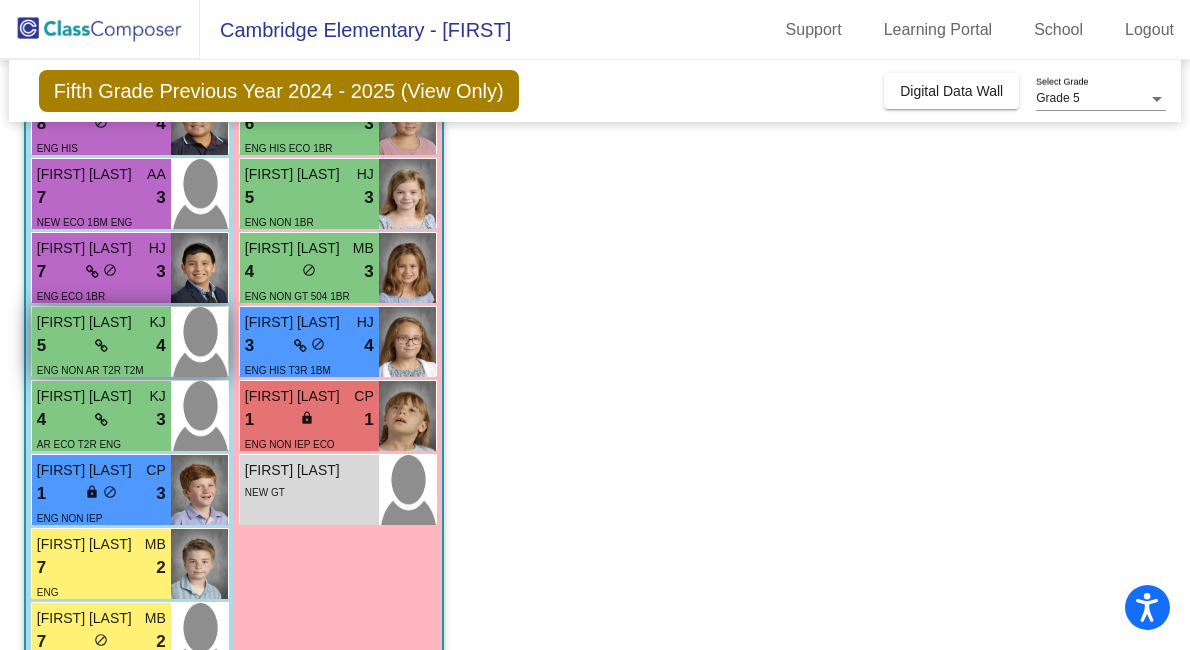 click on "lock do_not_disturb_alt" at bounding box center (101, 346) 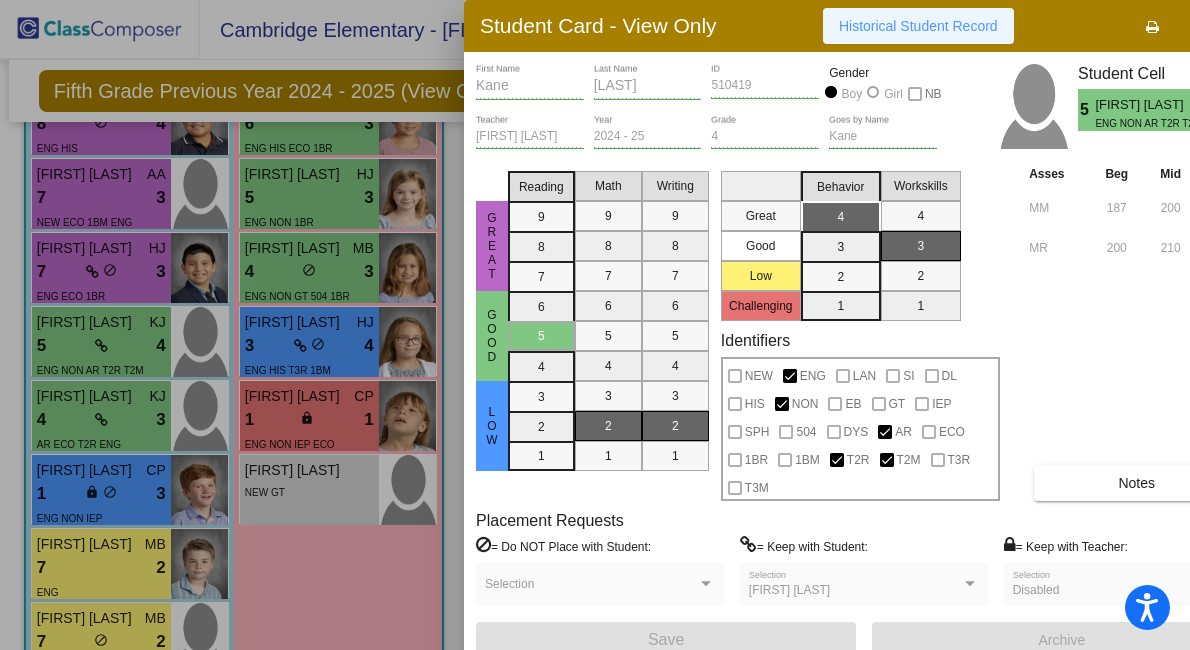 click on "Historical Student Record" at bounding box center [918, 26] 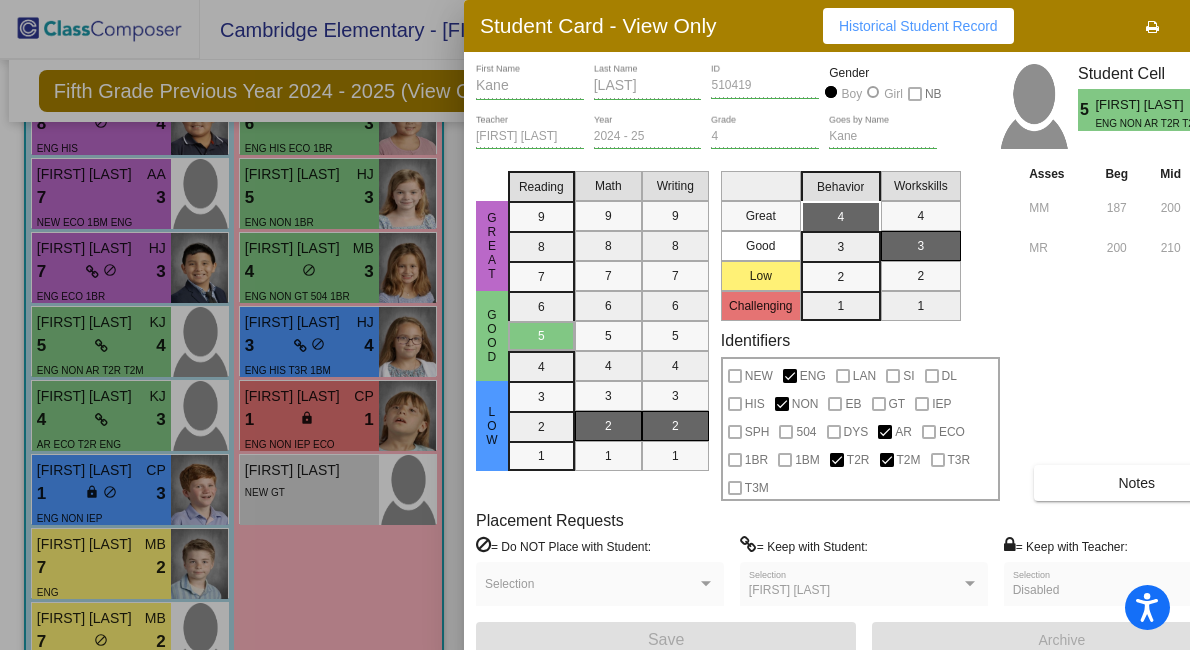 click at bounding box center [595, 325] 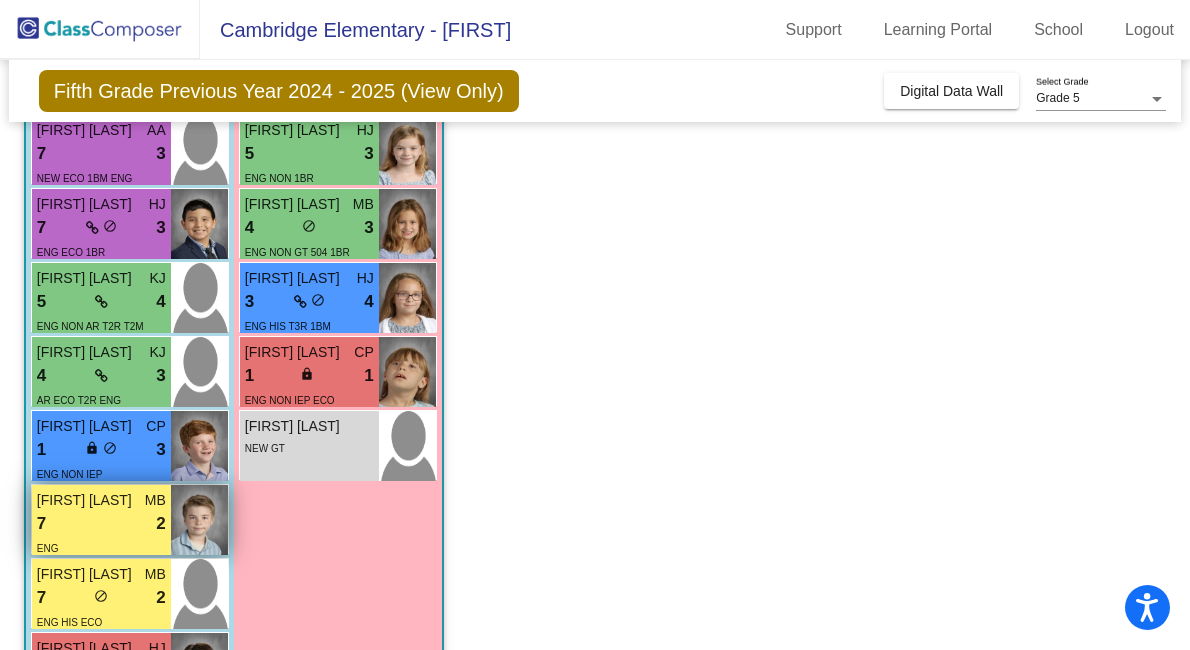 scroll, scrollTop: 529, scrollLeft: 0, axis: vertical 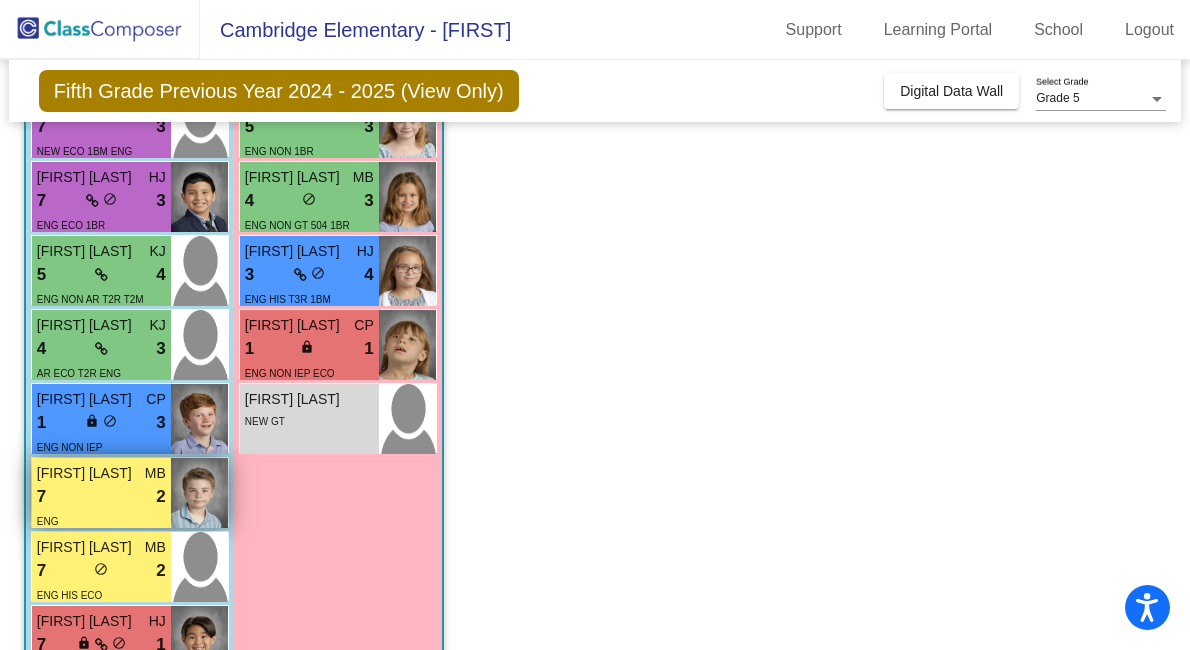 click on "7 lock do_not_disturb_alt 2" at bounding box center (101, 497) 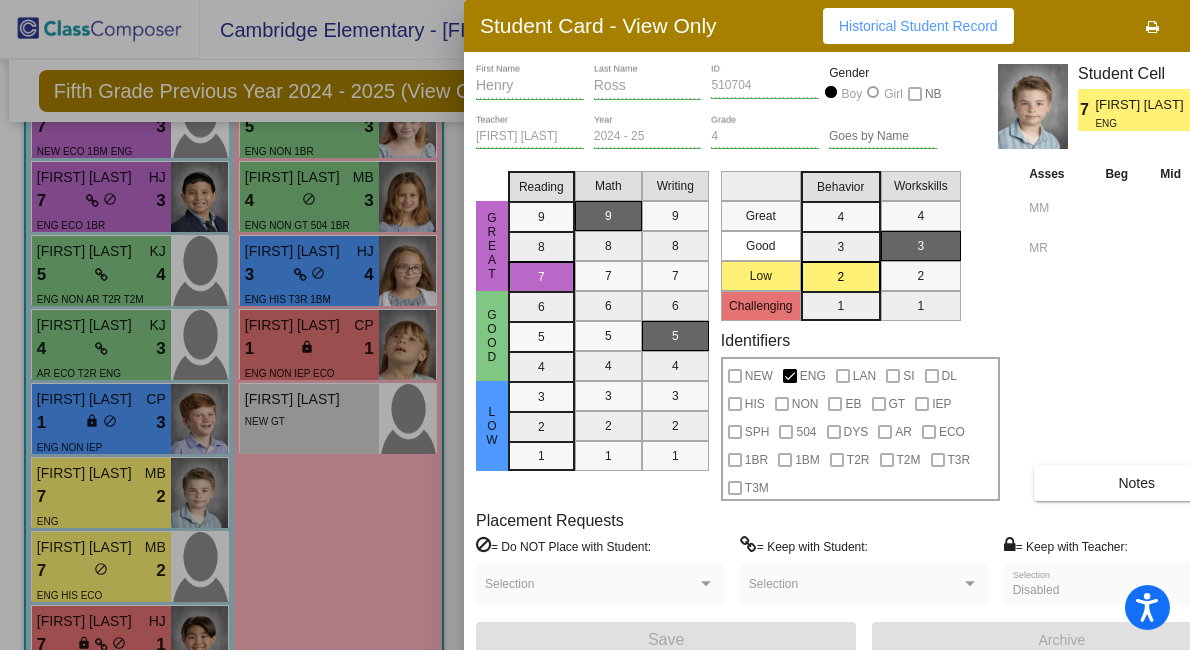 click on "Historical Student Record" at bounding box center (918, 26) 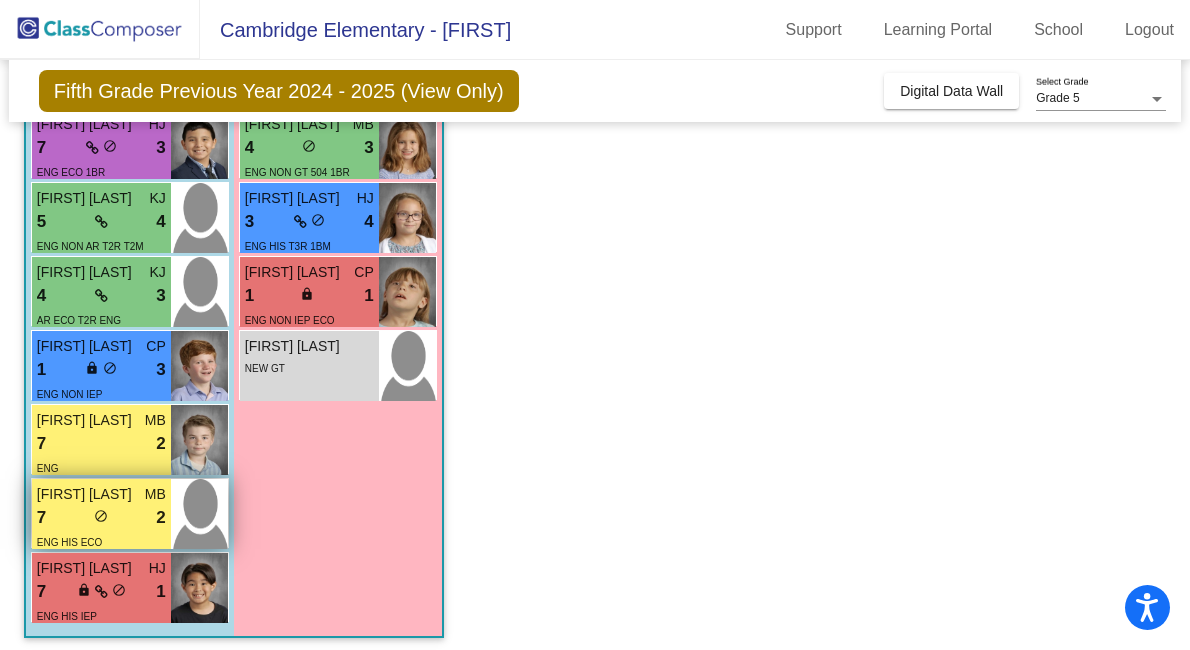 scroll, scrollTop: 590, scrollLeft: 0, axis: vertical 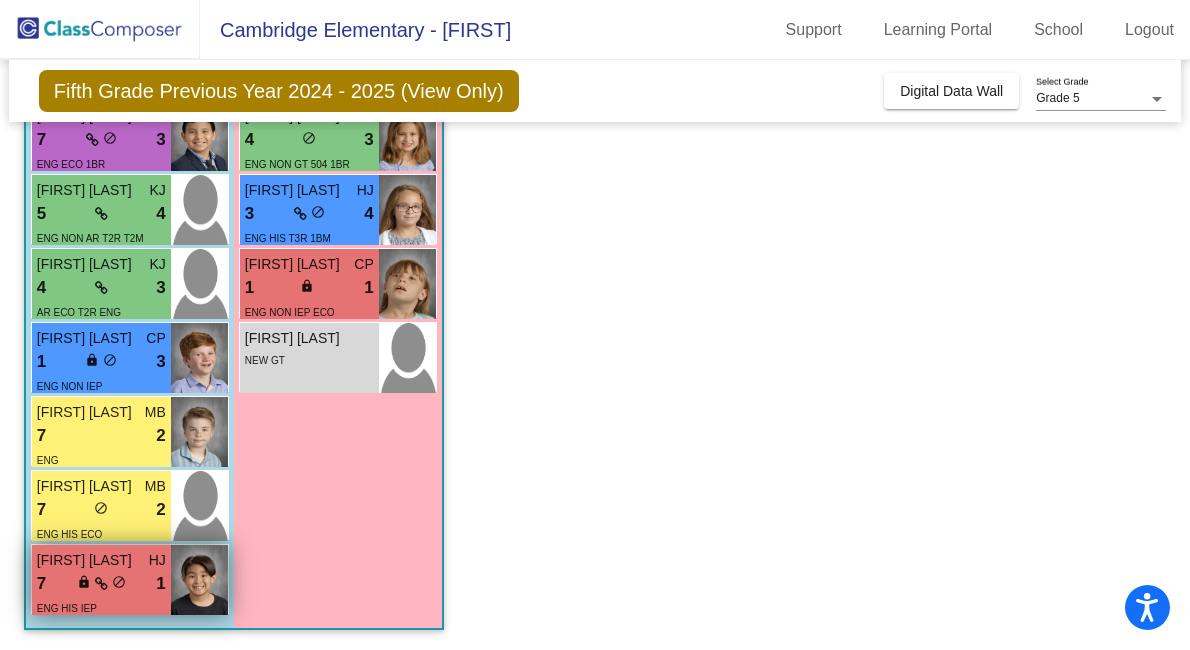 click on "lock do_not_disturb_alt" at bounding box center (101, 584) 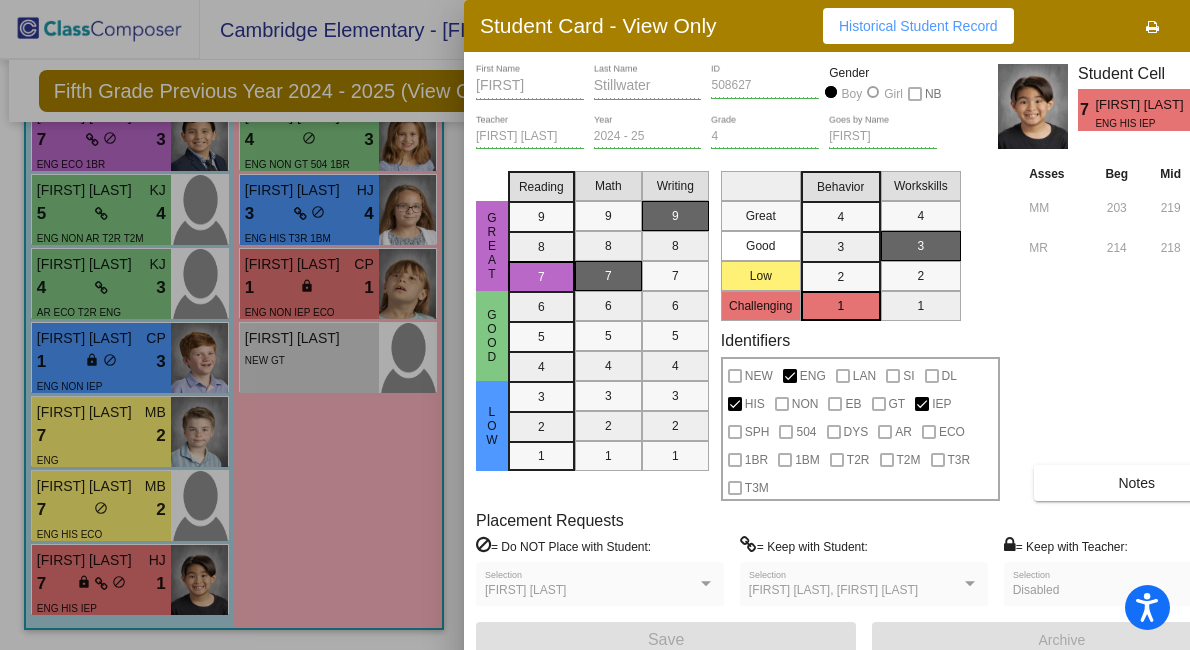 click on "Historical Student Record" at bounding box center [918, 26] 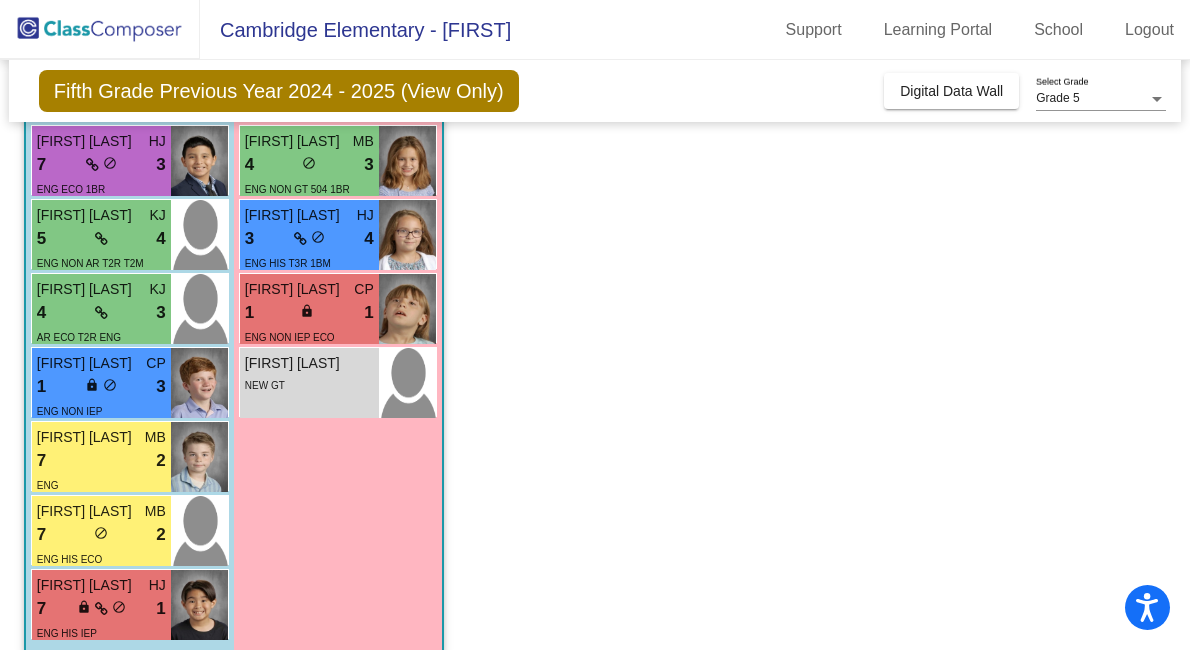 scroll, scrollTop: 590, scrollLeft: 0, axis: vertical 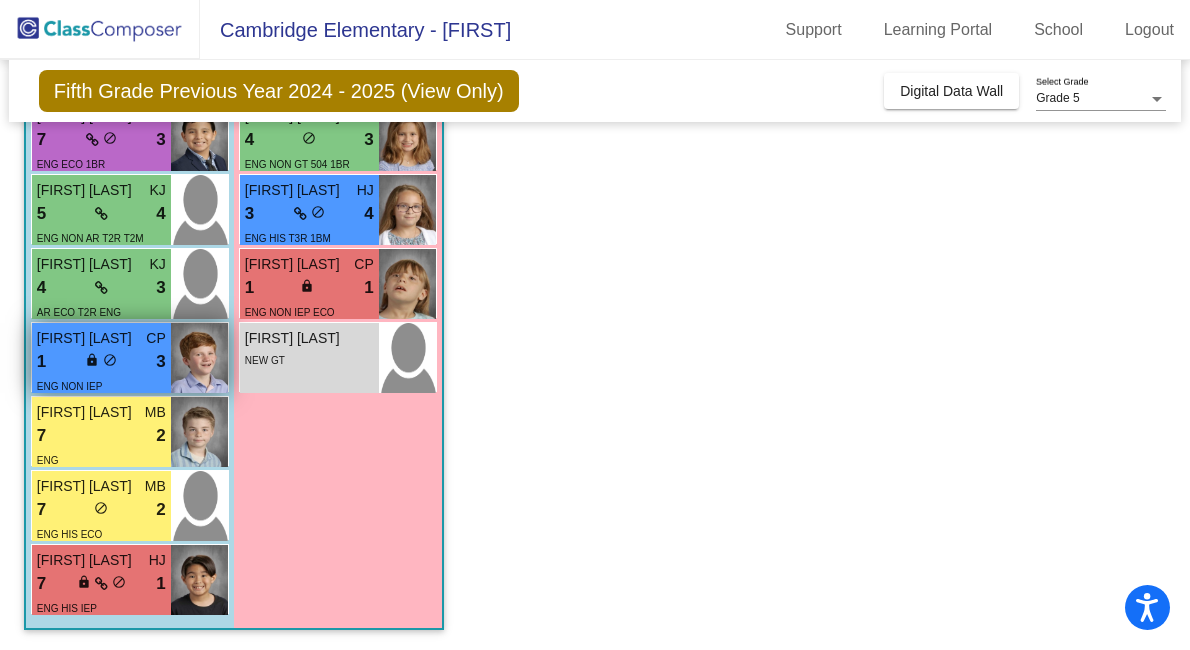 click on "1 lock do_not_disturb_alt 3" at bounding box center [101, 362] 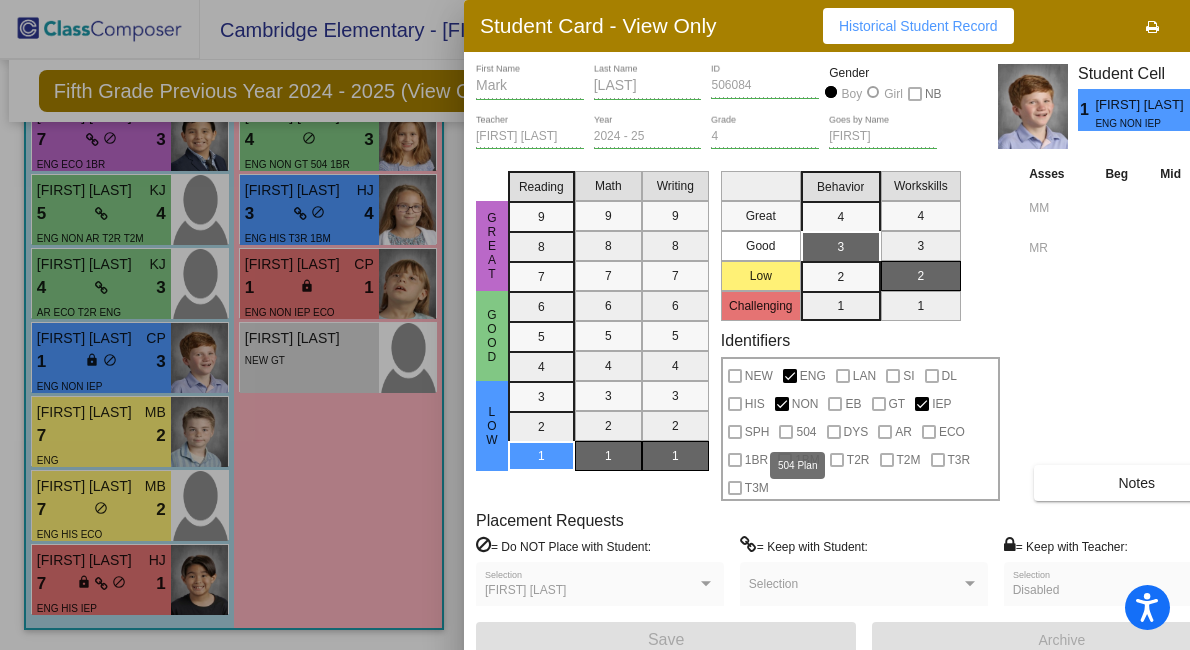 scroll, scrollTop: 0, scrollLeft: 0, axis: both 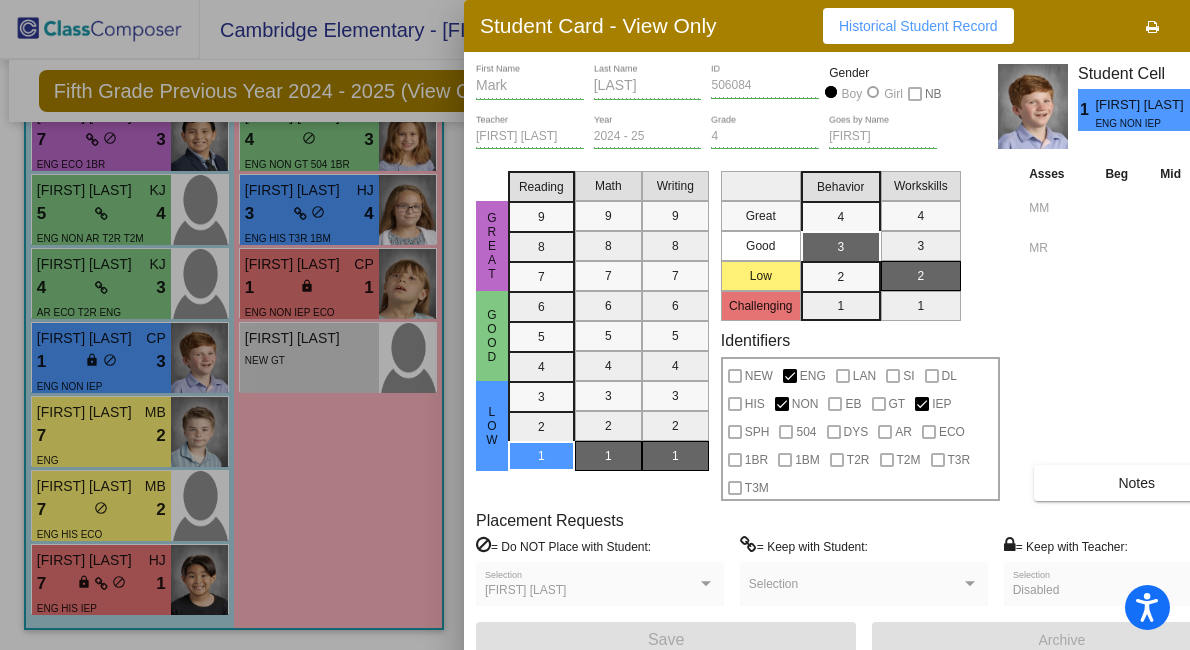 click on "Historical Student Record" at bounding box center (918, 26) 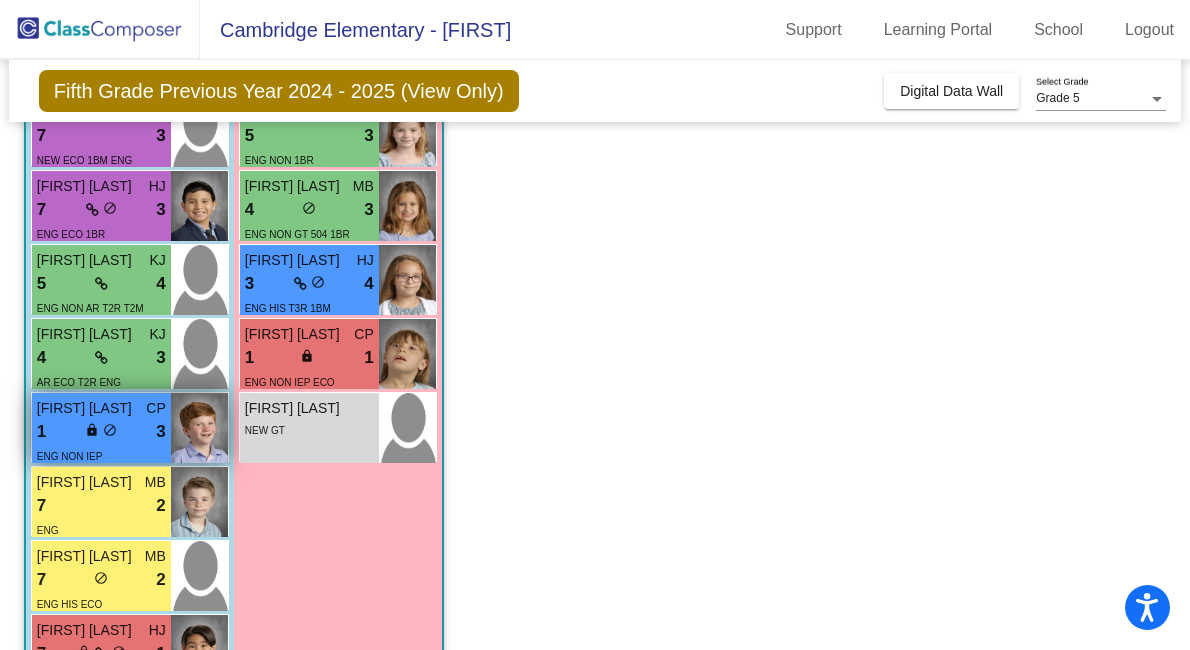scroll, scrollTop: 514, scrollLeft: 0, axis: vertical 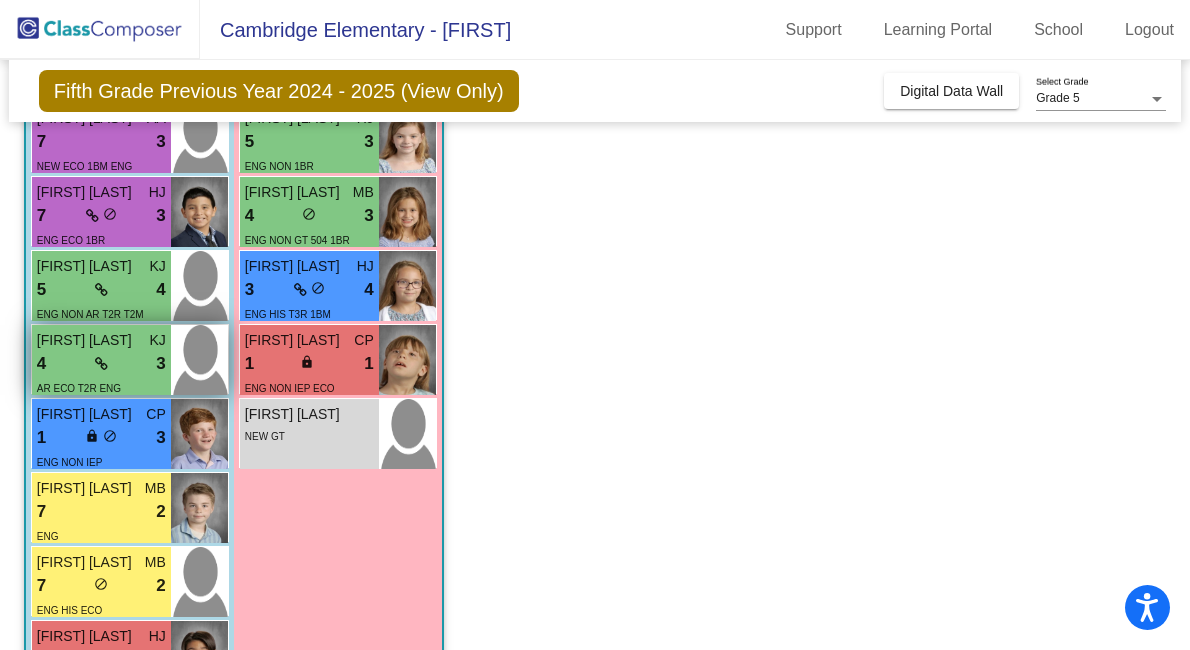 click on "4 lock do_not_disturb_alt 3" at bounding box center (101, 364) 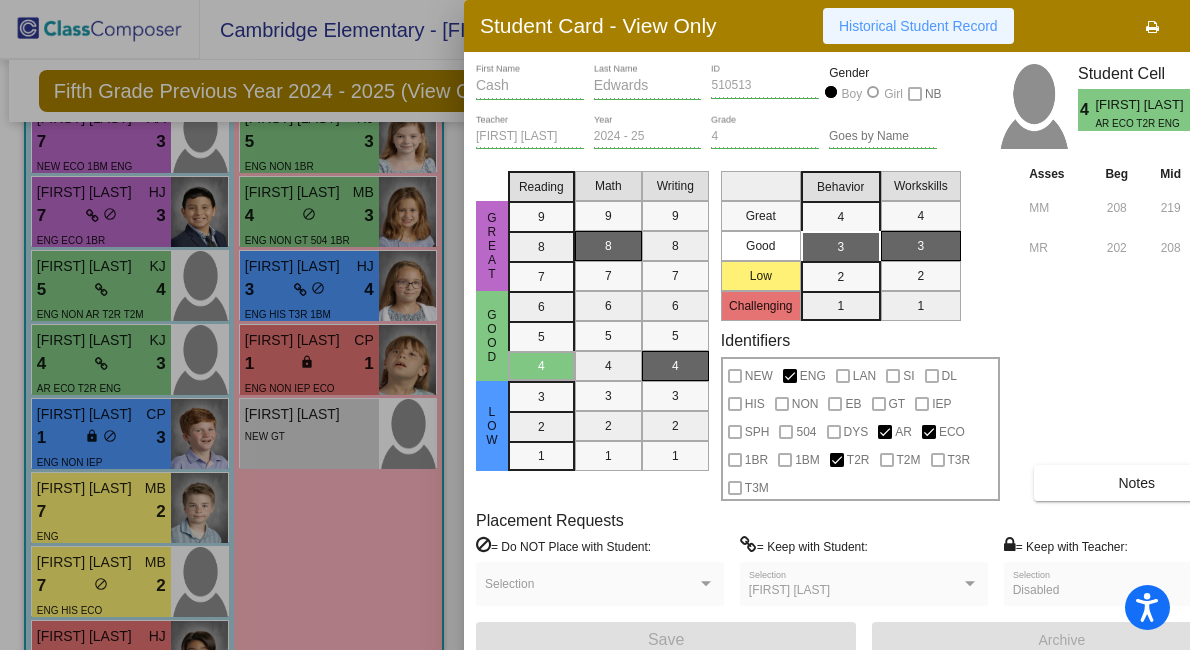 click on "Historical Student Record" at bounding box center [918, 26] 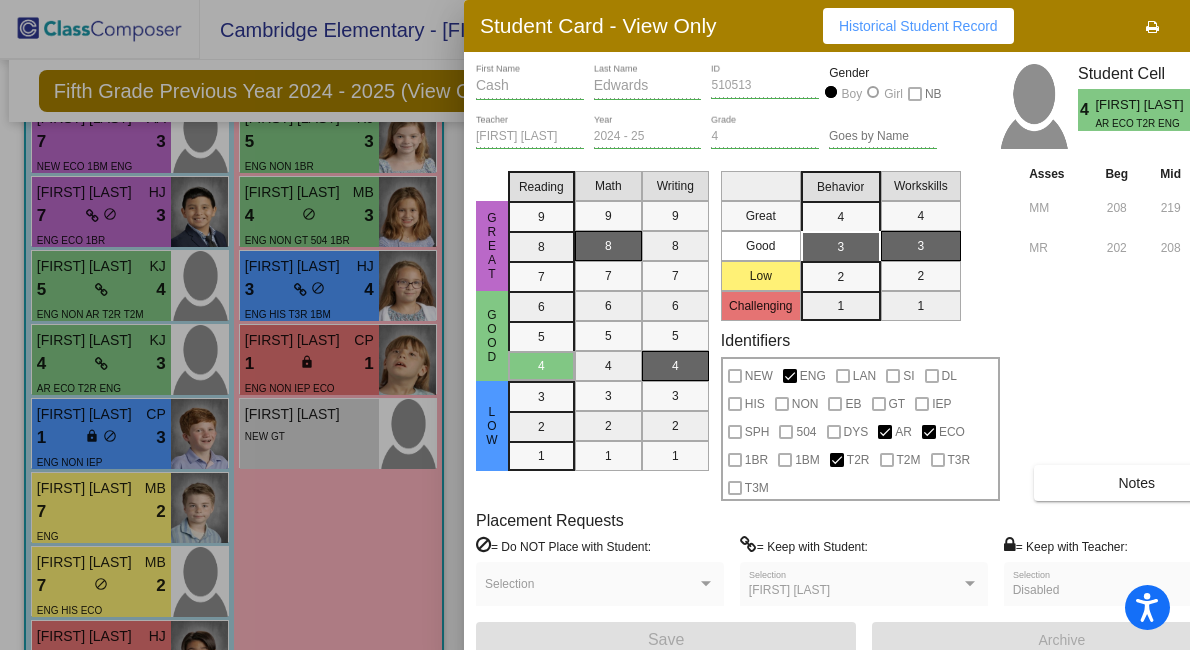 click at bounding box center [595, 325] 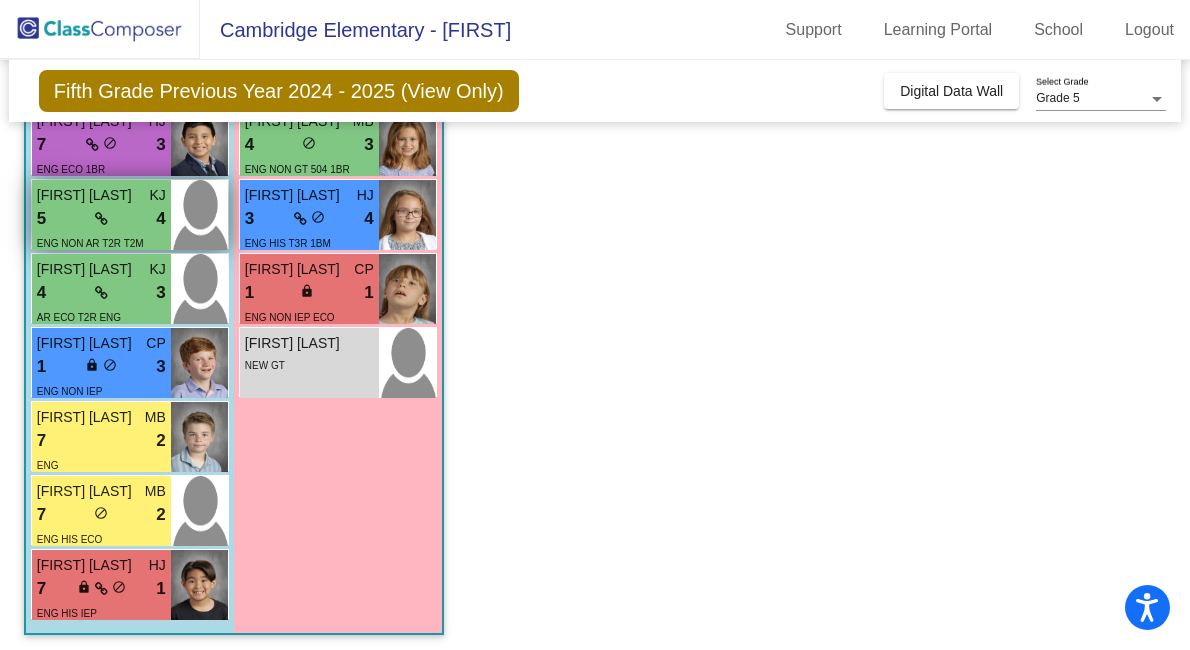 scroll, scrollTop: 586, scrollLeft: 0, axis: vertical 